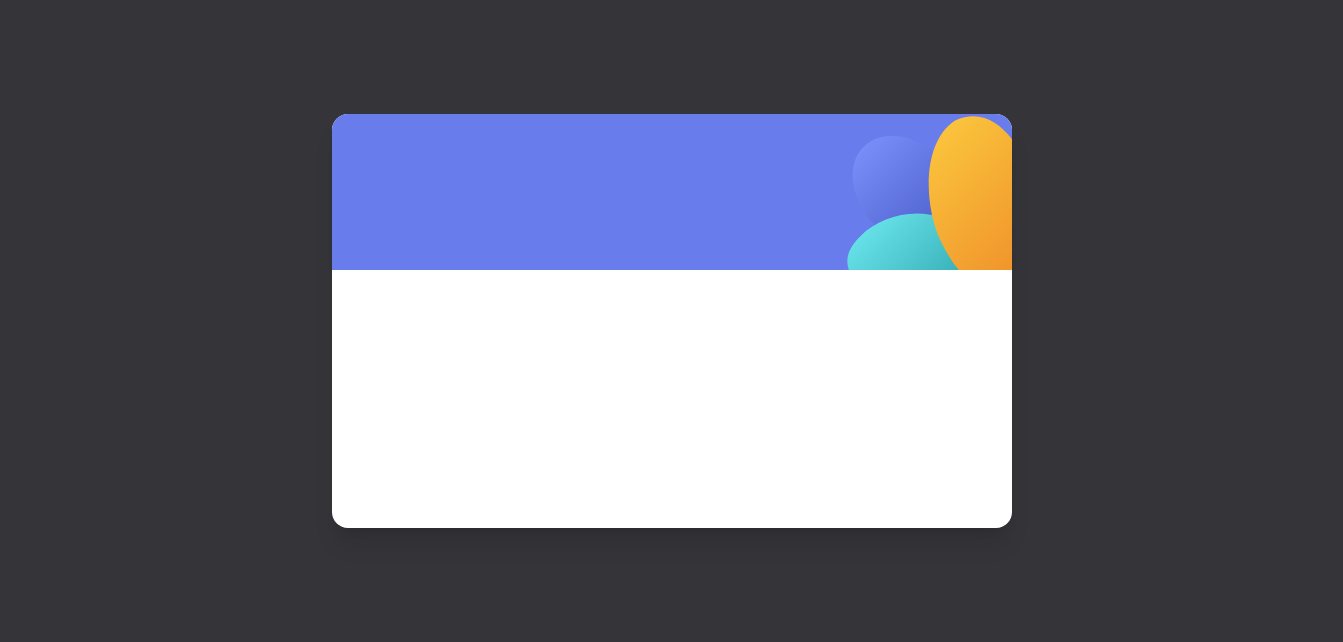 scroll, scrollTop: 0, scrollLeft: 0, axis: both 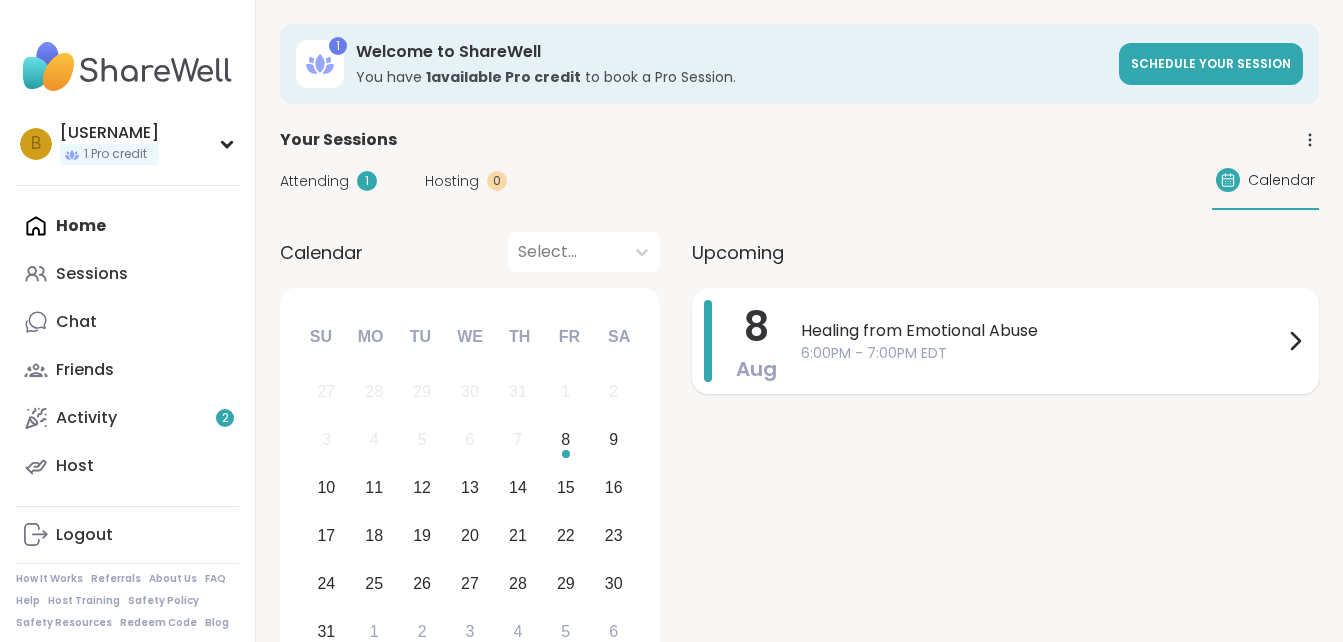 click on "6:00PM - 7:00PM EDT" at bounding box center (1042, 353) 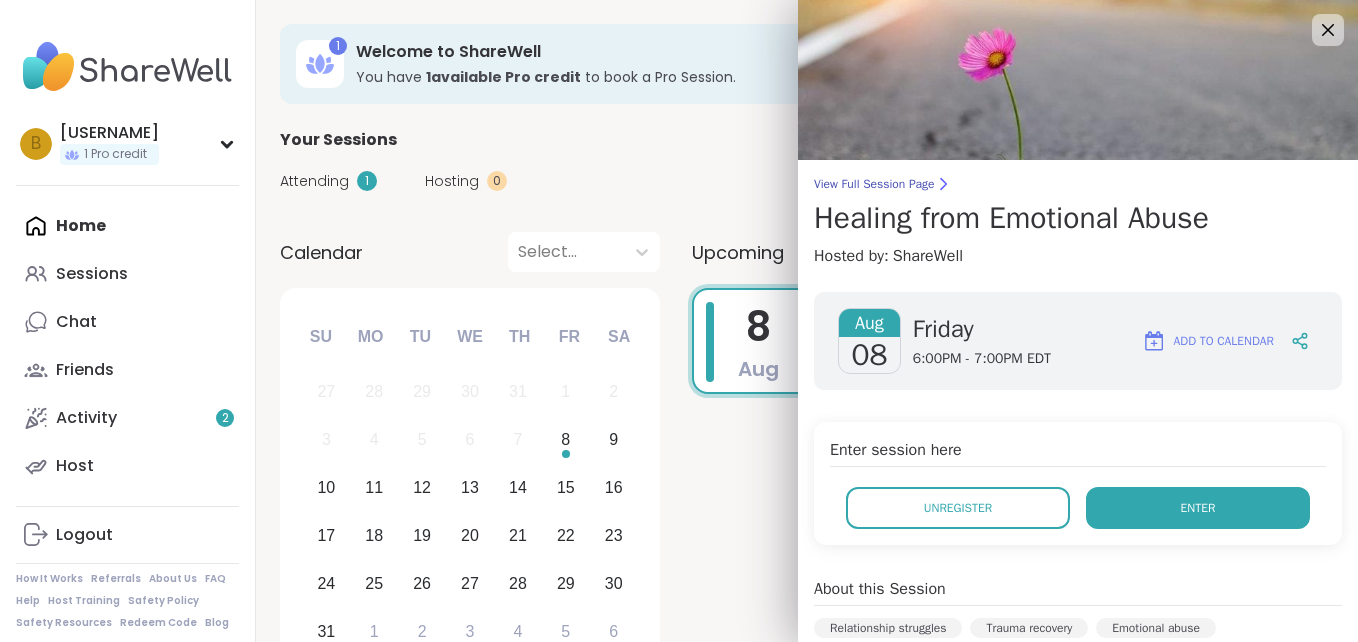 click on "Enter" at bounding box center [1198, 508] 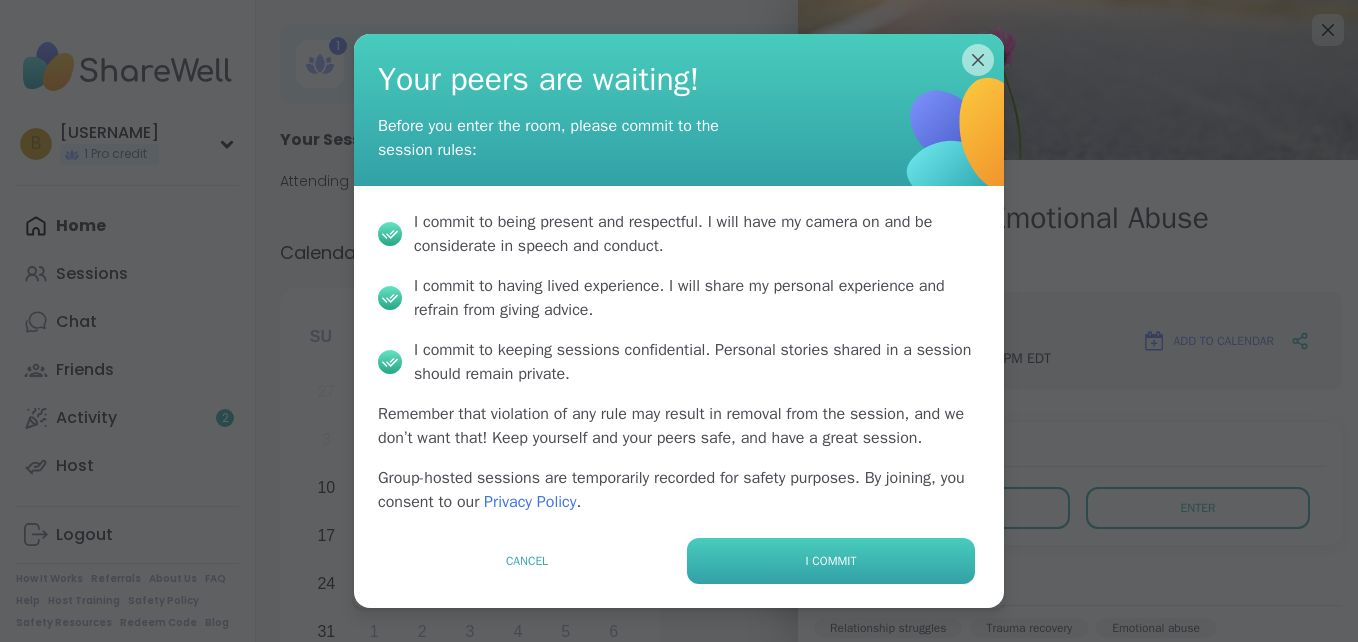 click on "I commit" at bounding box center (831, 561) 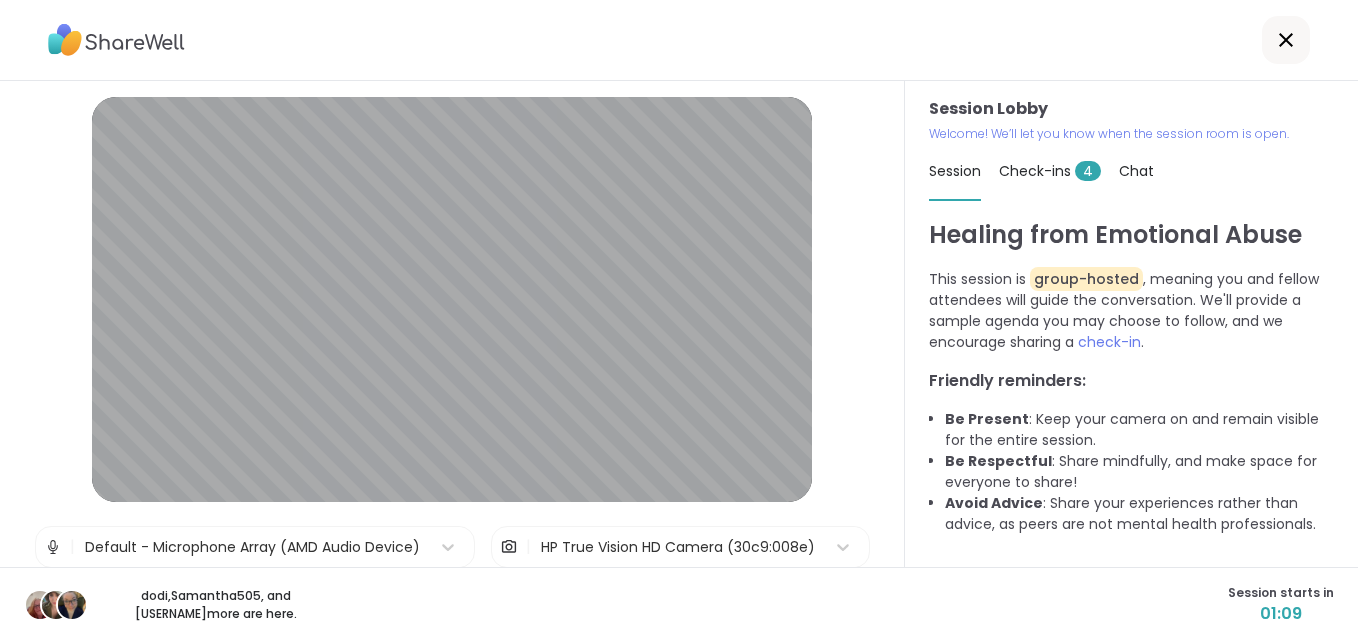 click on "Check-ins 4" at bounding box center [1050, 171] 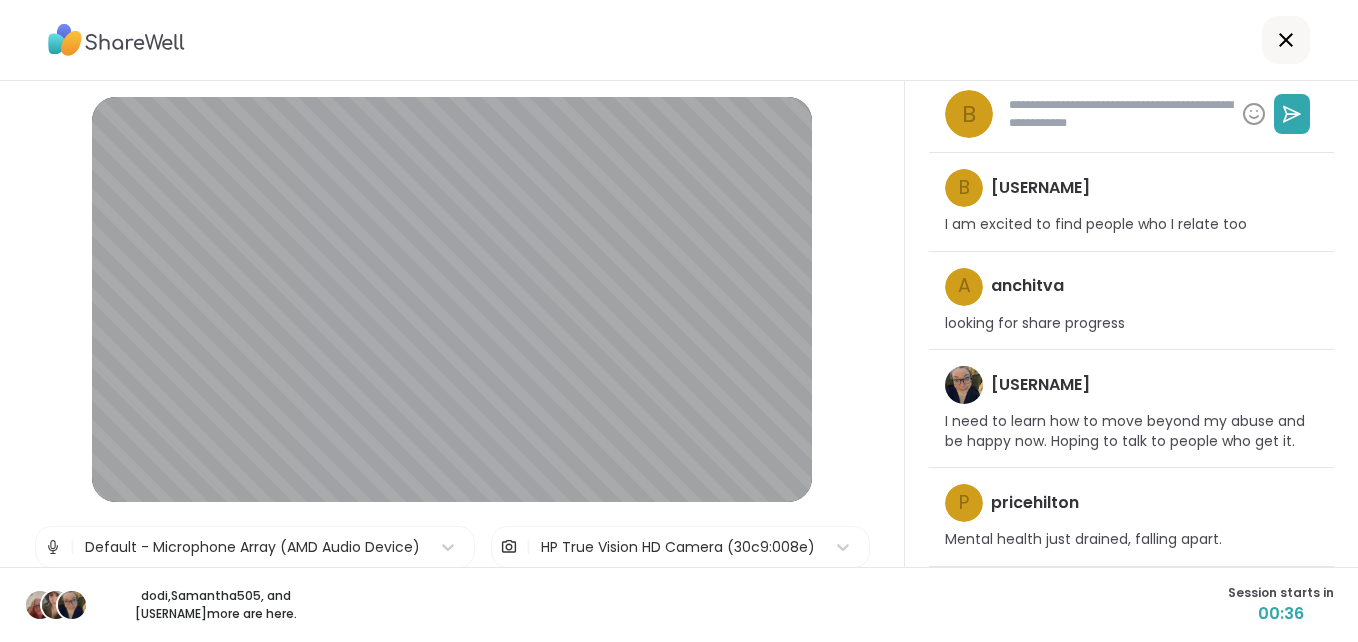 scroll, scrollTop: 0, scrollLeft: 0, axis: both 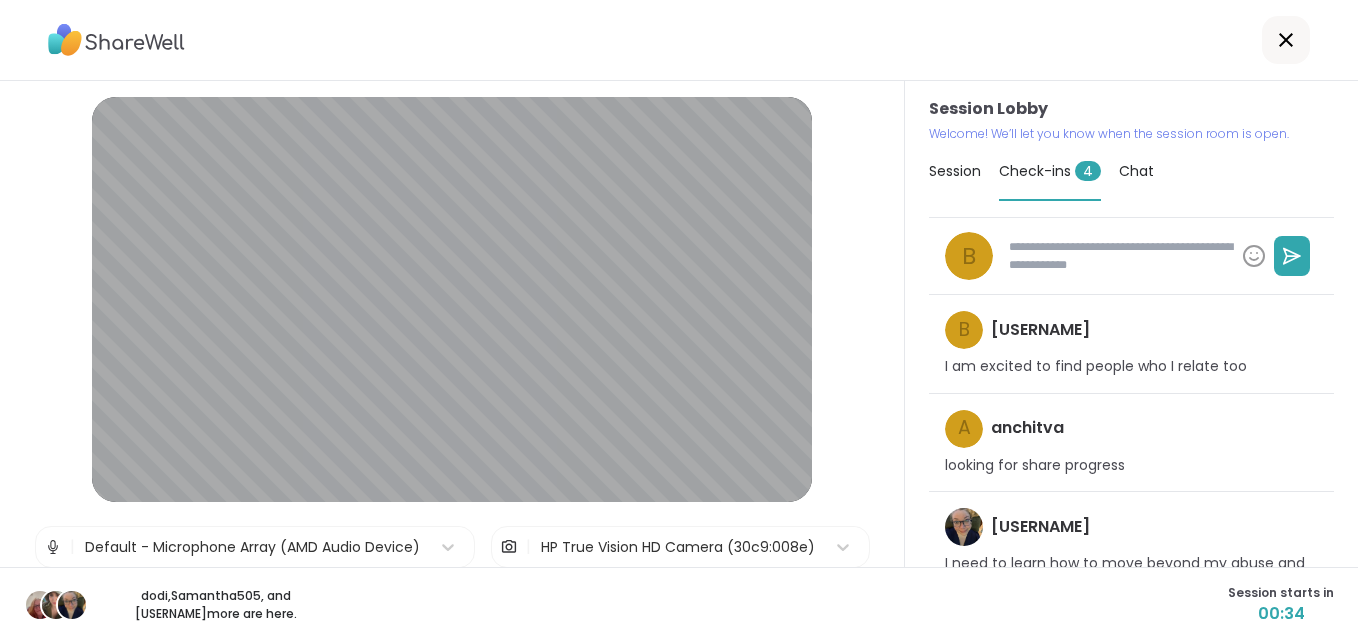 click on "Session" at bounding box center [955, 171] 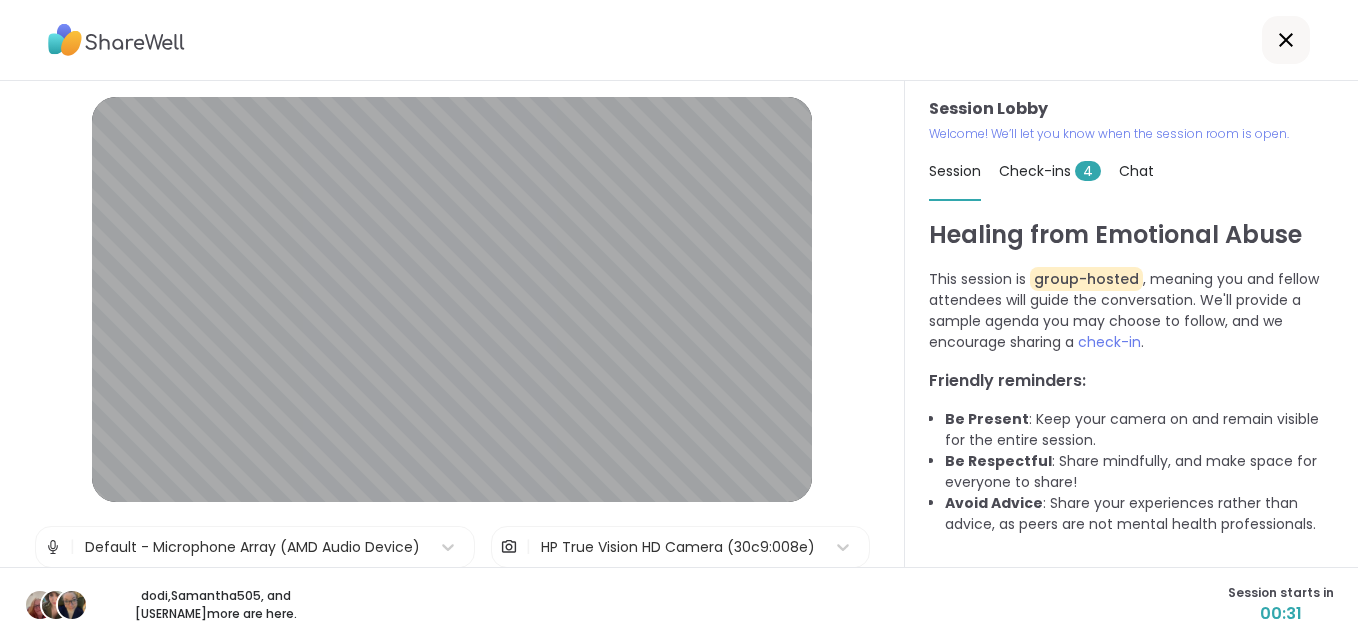 scroll, scrollTop: 7, scrollLeft: 0, axis: vertical 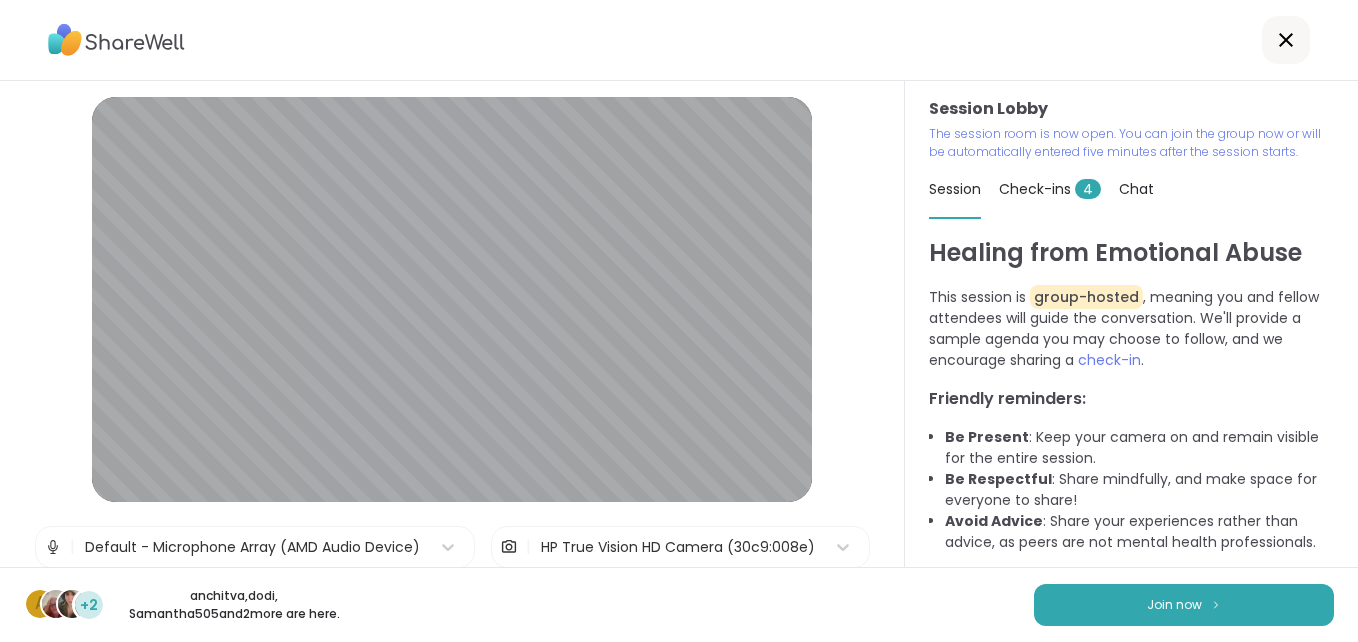 click at bounding box center (53, 547) 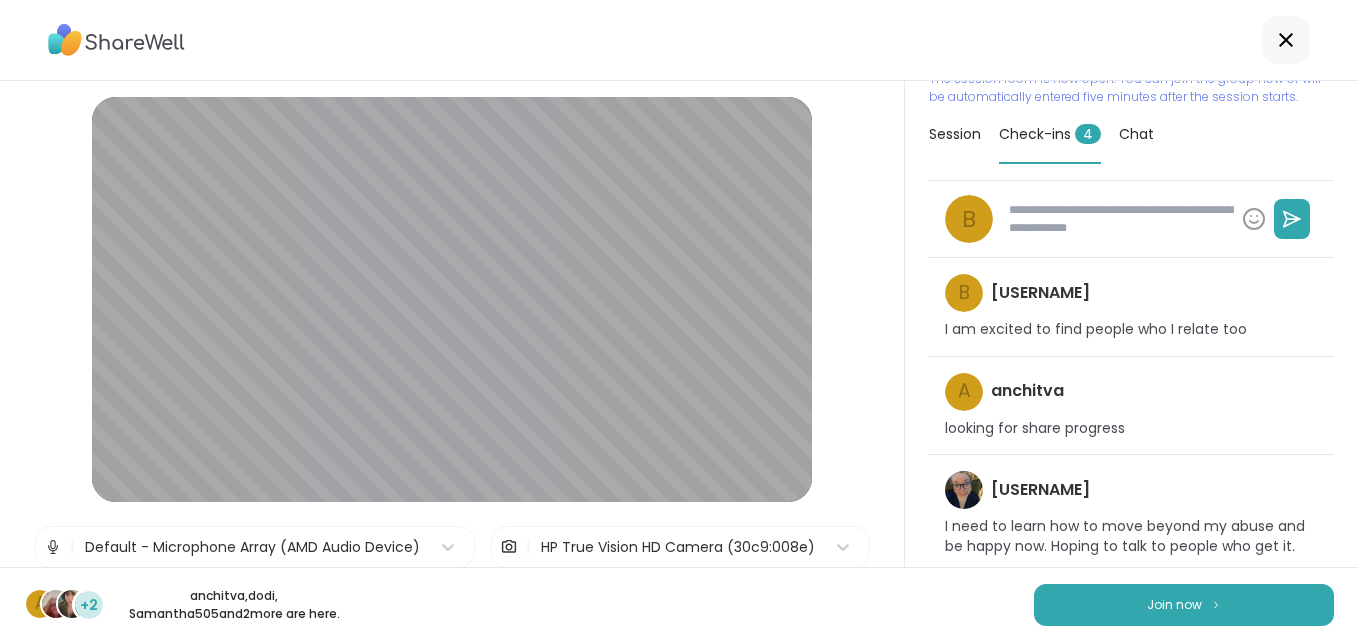 scroll, scrollTop: 56, scrollLeft: 0, axis: vertical 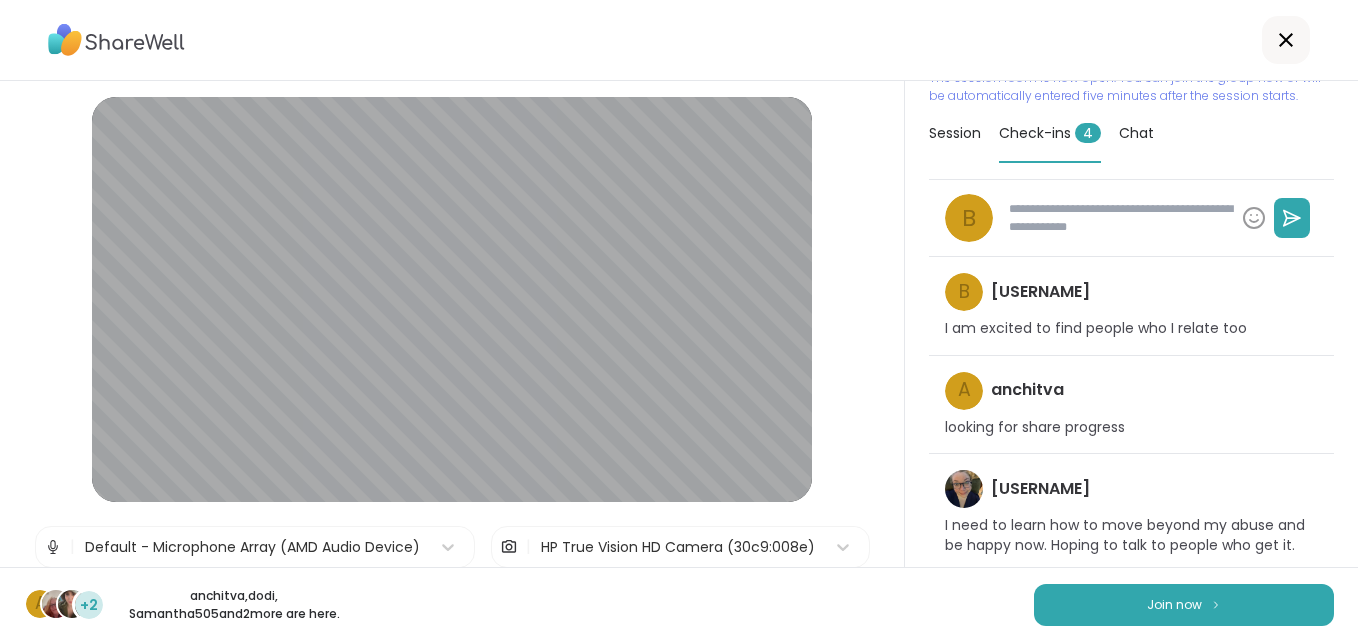 click on "Chat" at bounding box center (1136, 133) 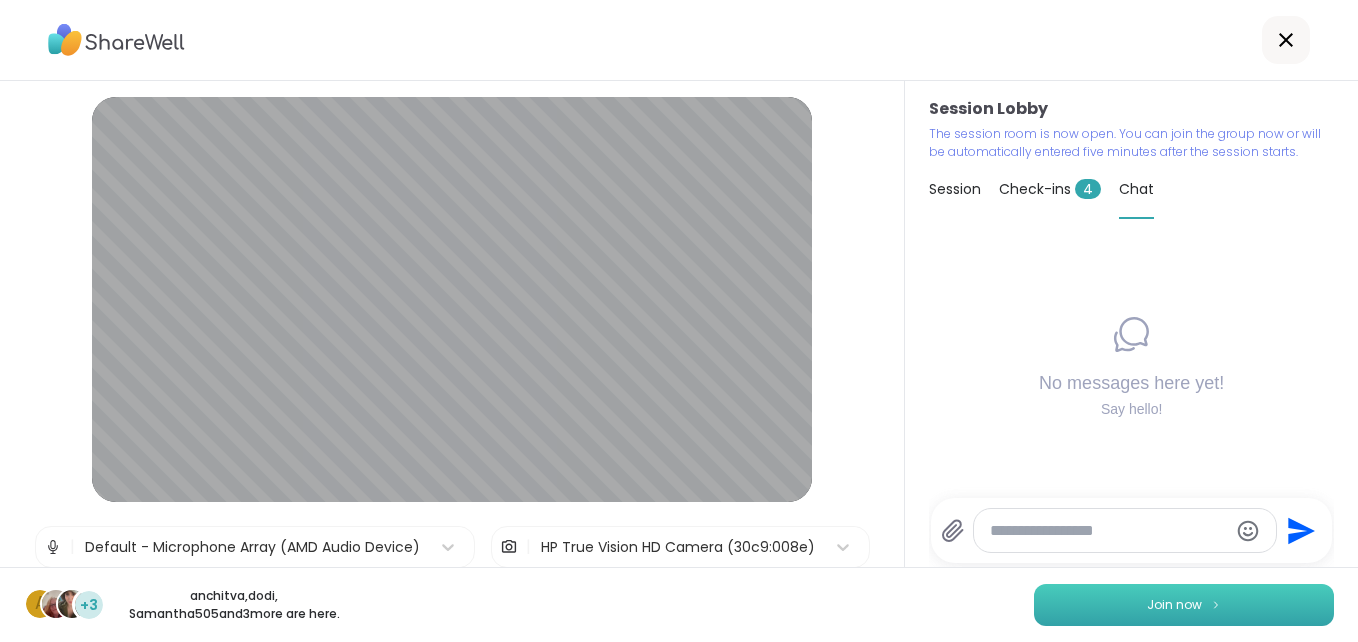 click on "Join now" at bounding box center [1184, 605] 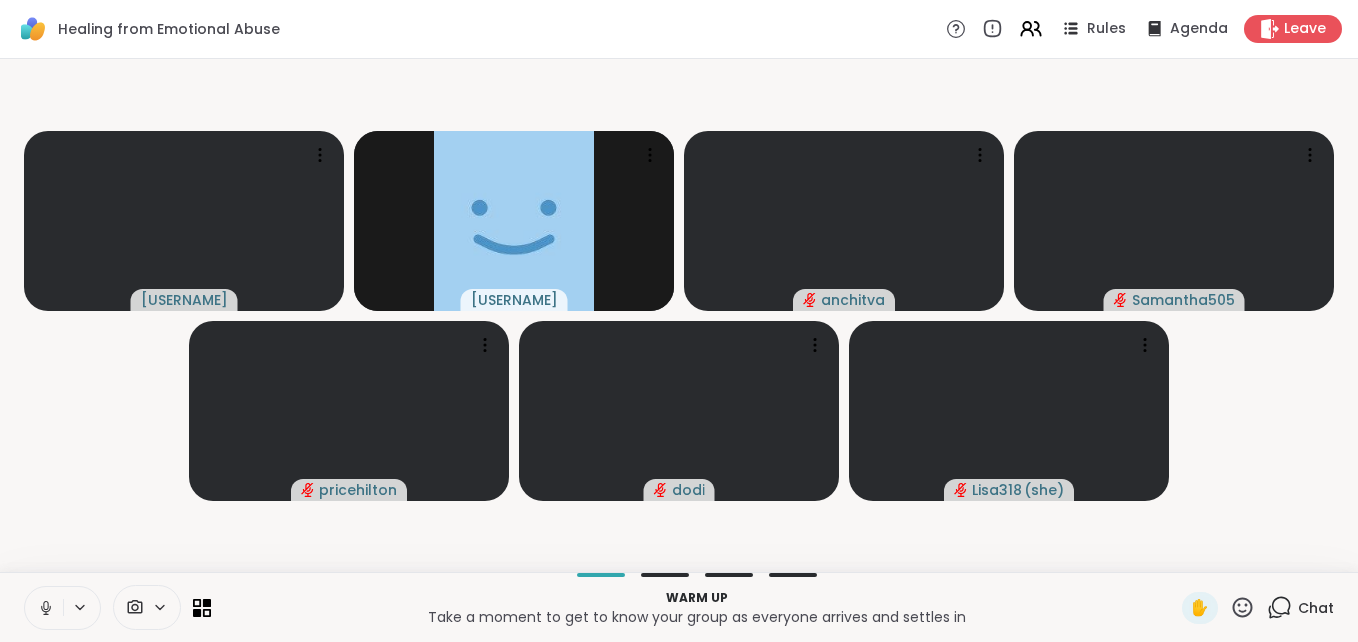 click 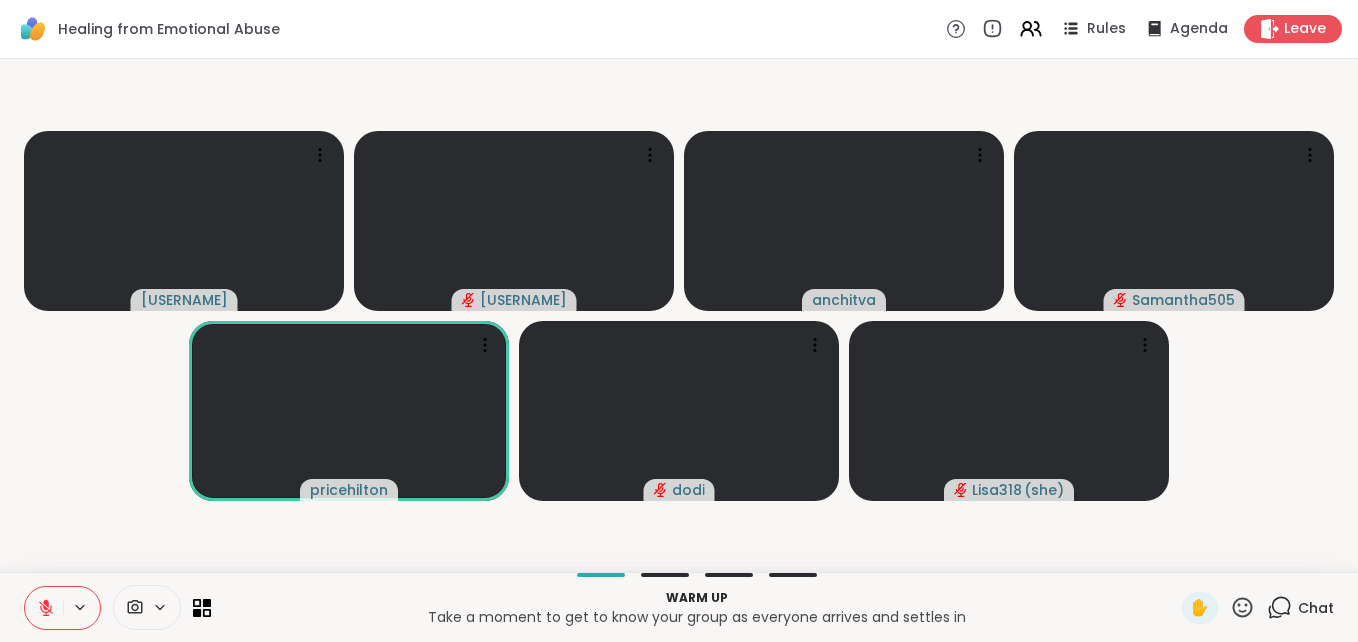 type 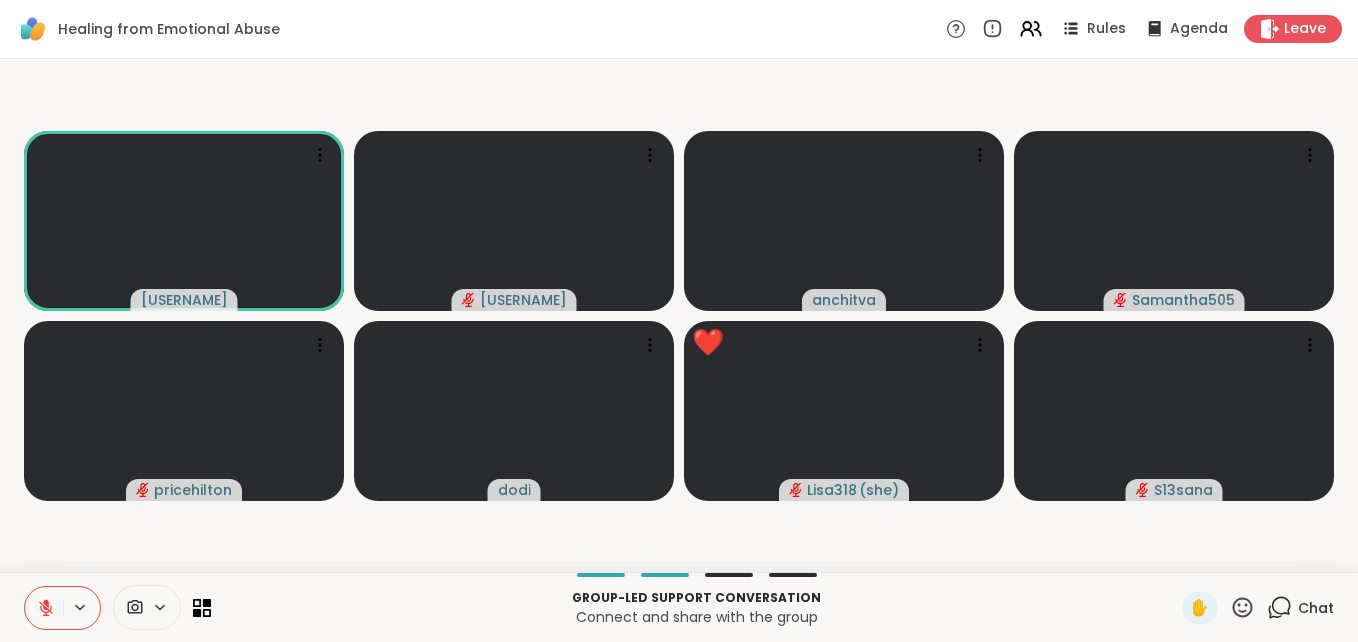 click 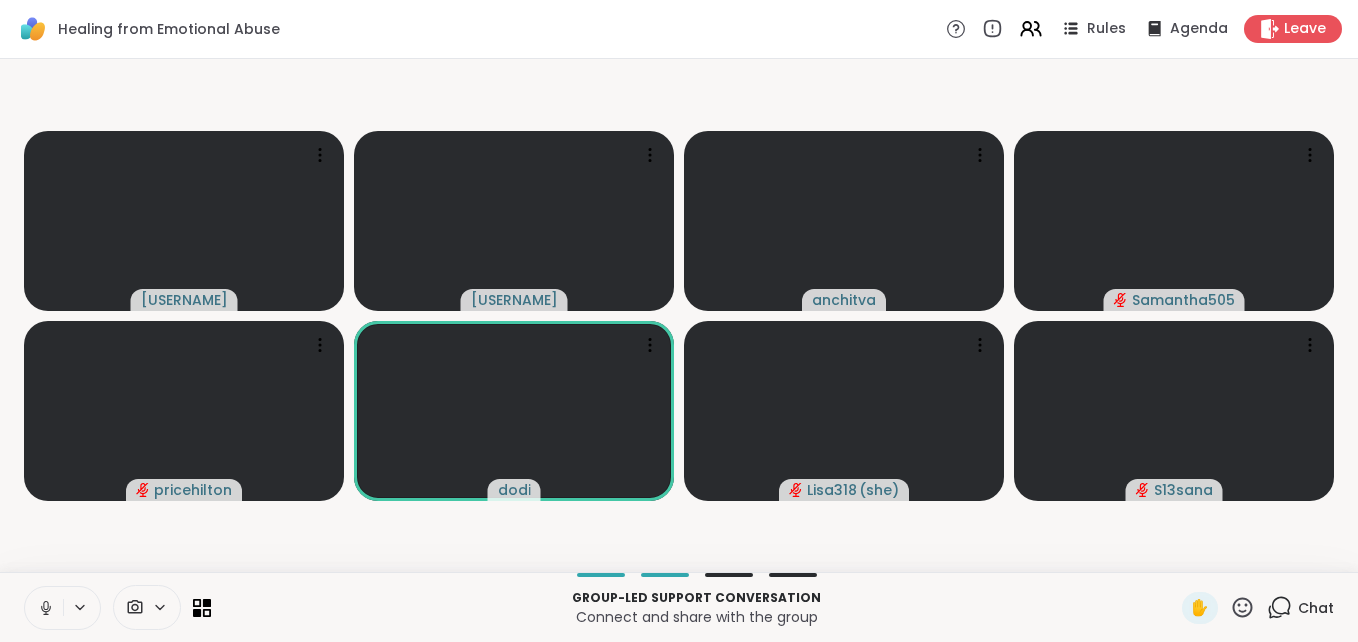 click 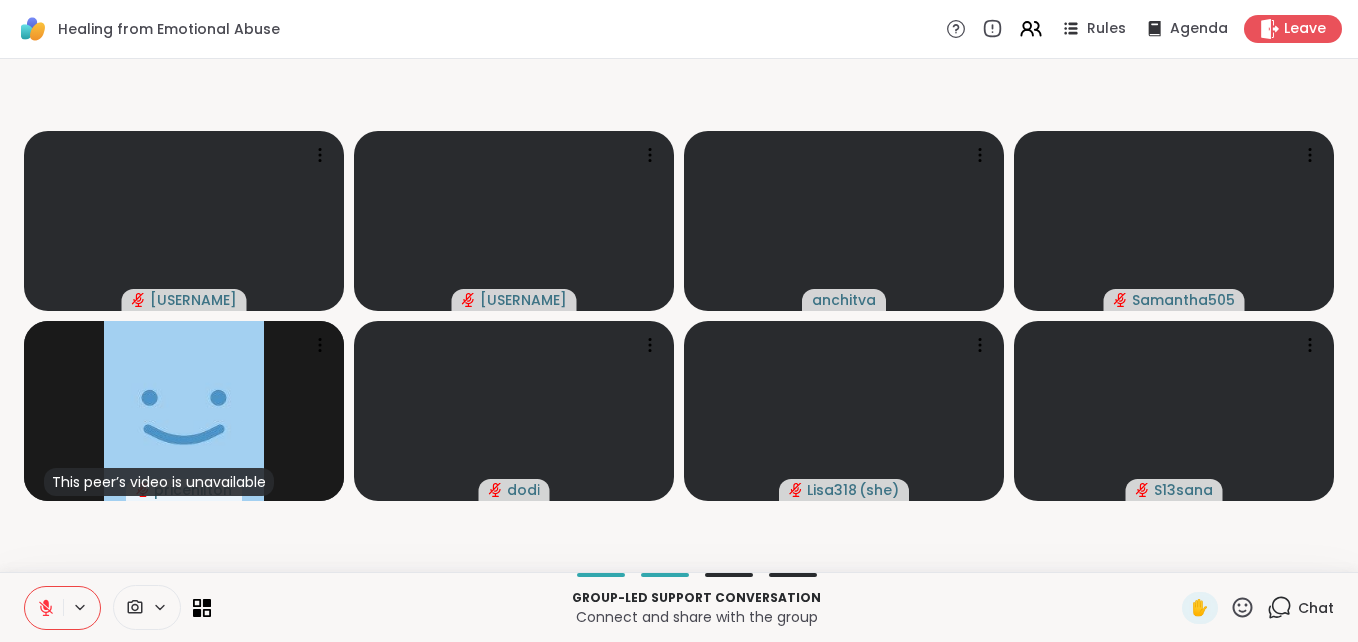 click 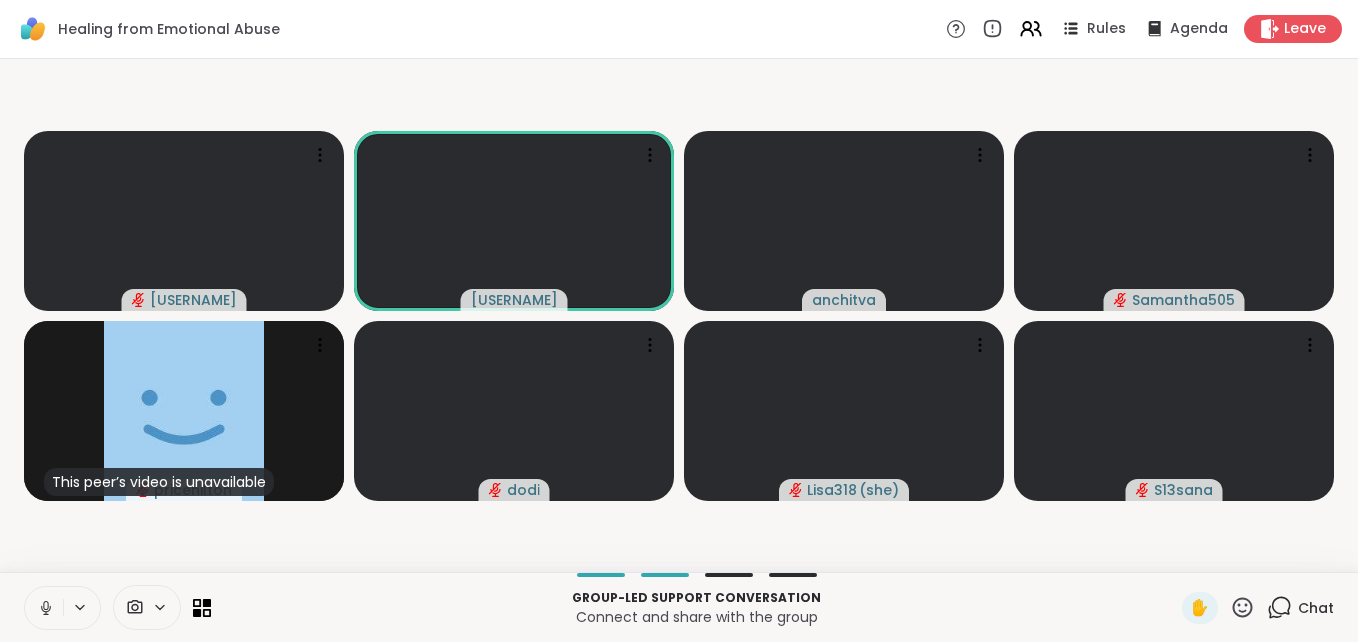 click 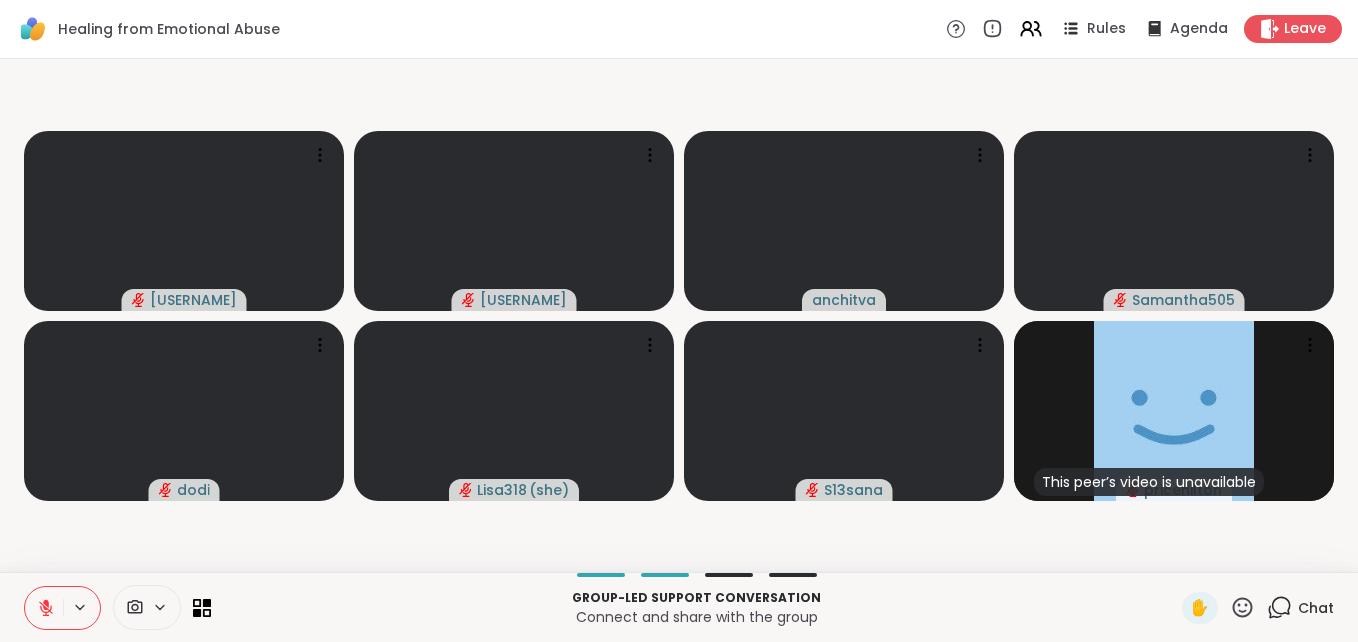 click 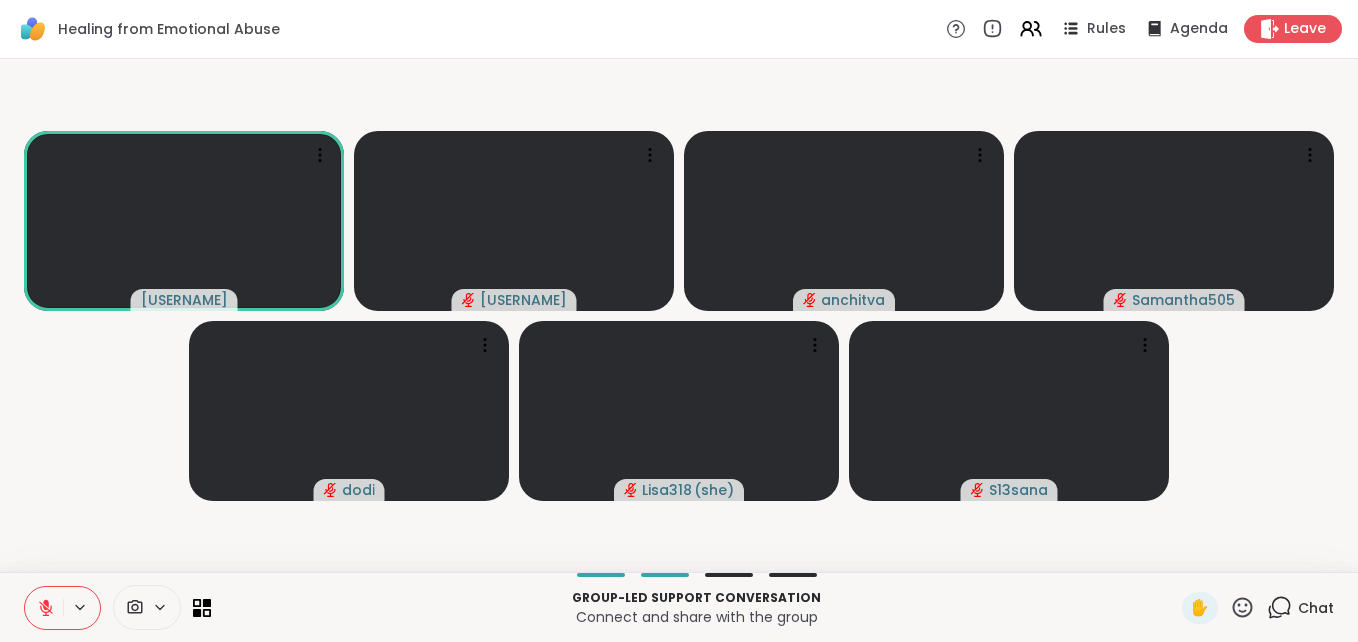 click at bounding box center [44, 608] 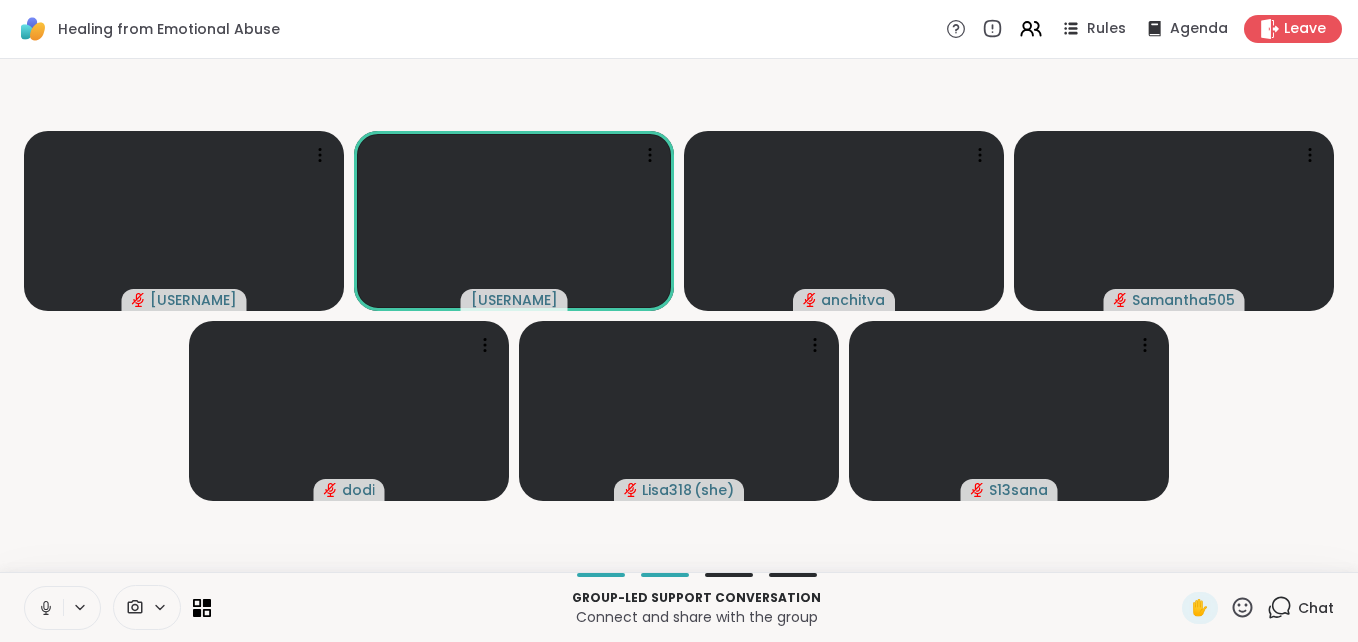 click at bounding box center (44, 608) 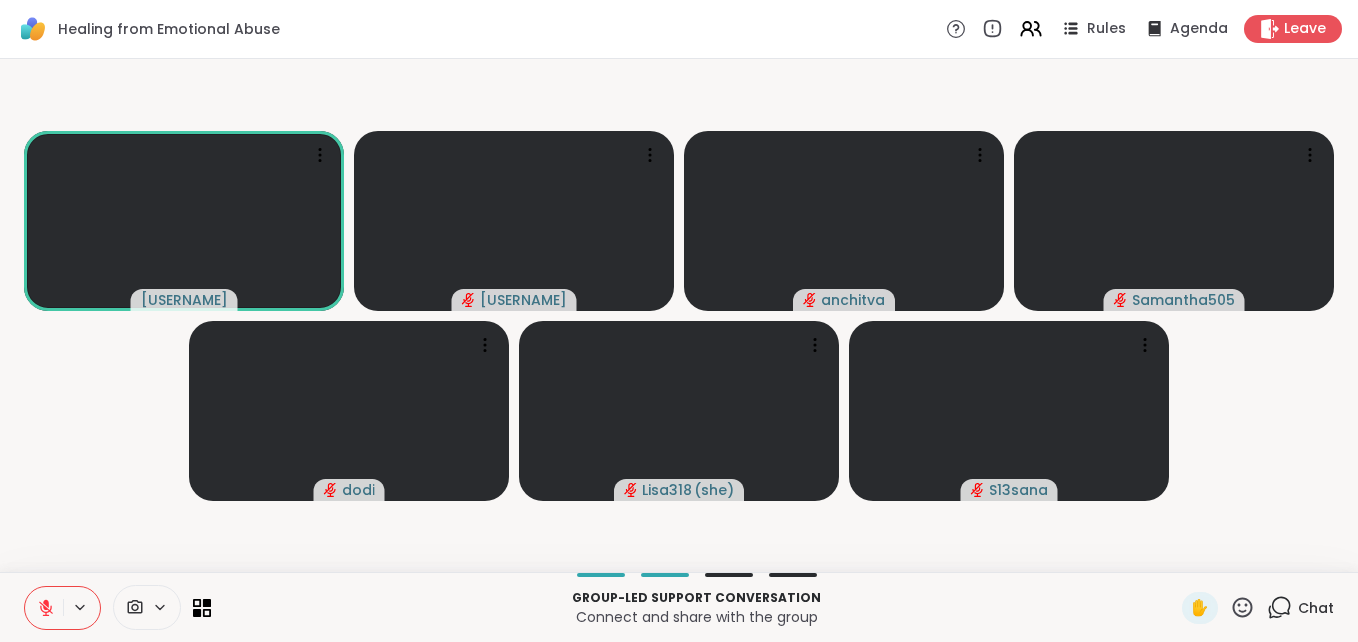 click 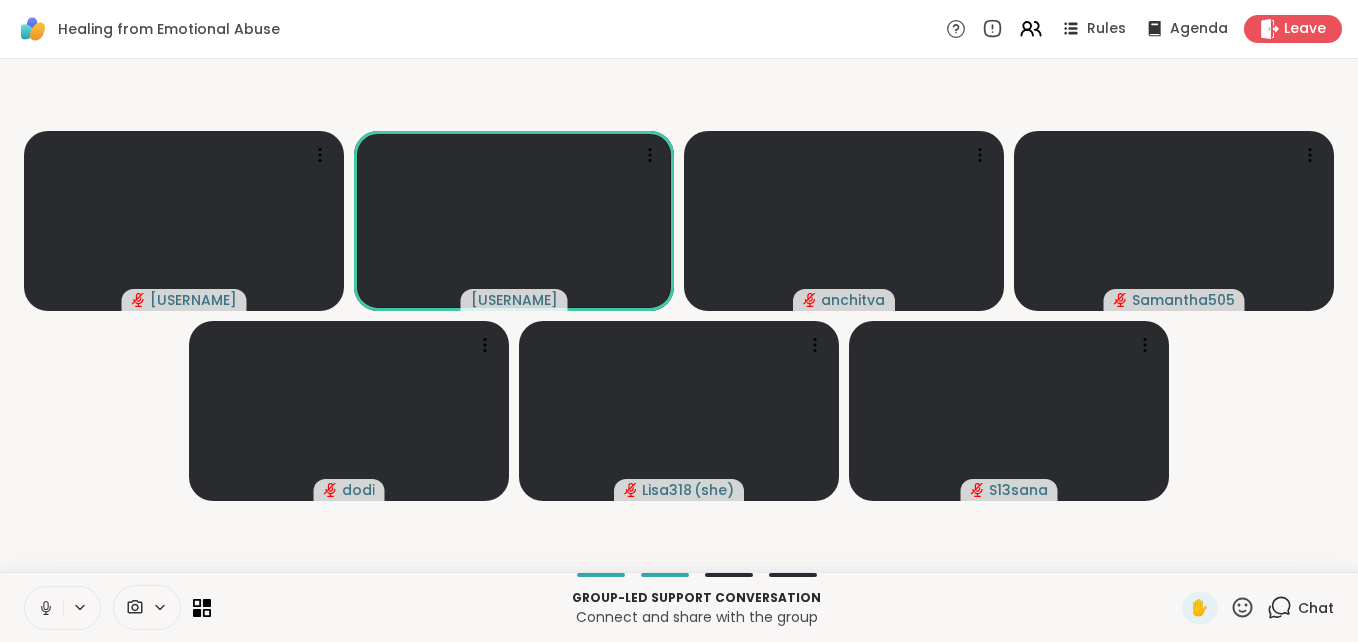click 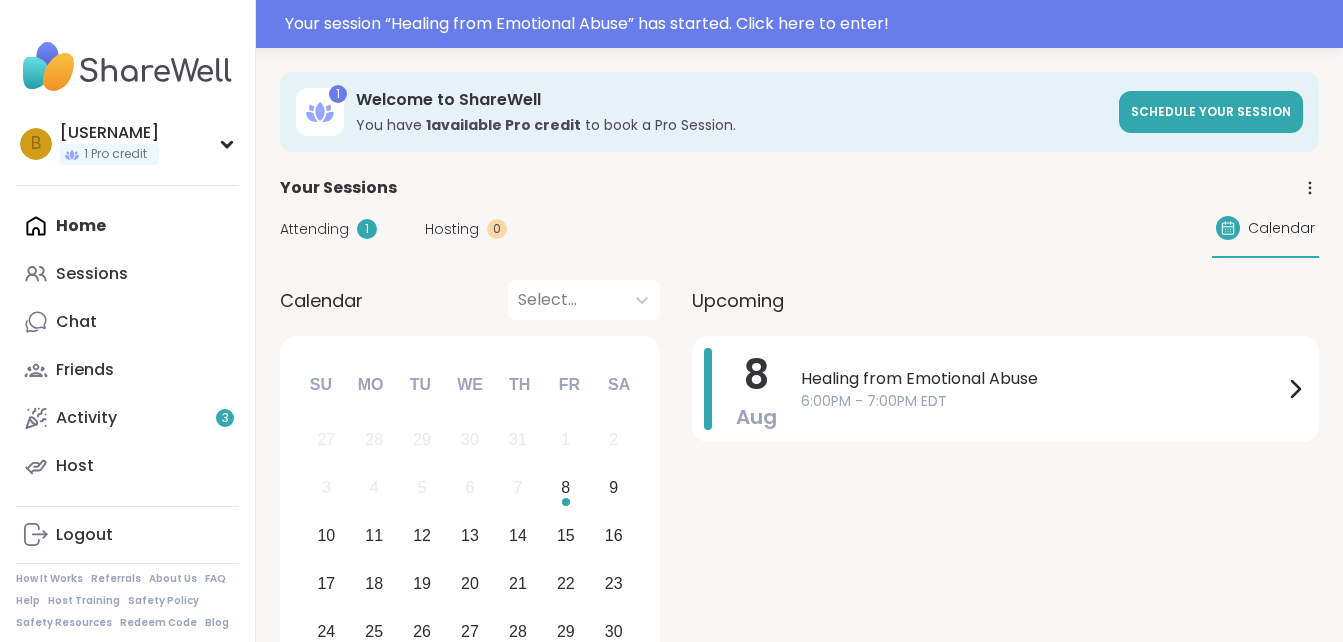 scroll, scrollTop: 0, scrollLeft: 0, axis: both 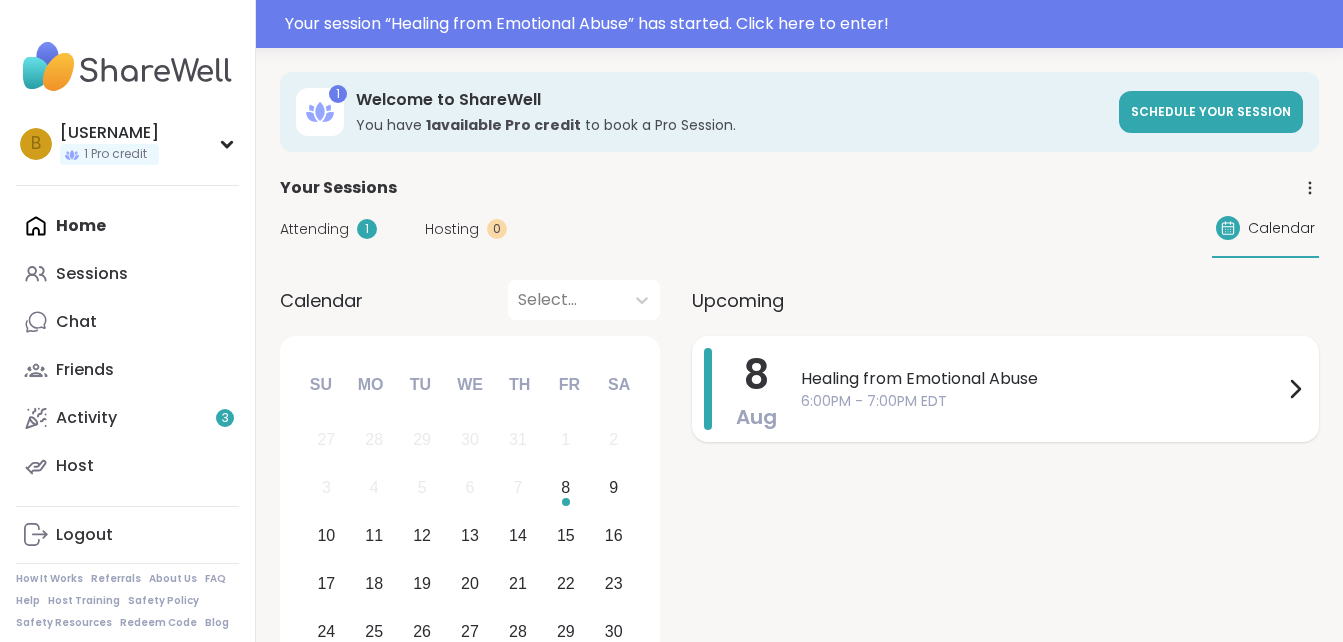 click on "8 Aug Healing from Emotional Abuse 6:00PM - 7:00PM EDT" at bounding box center (1005, 389) 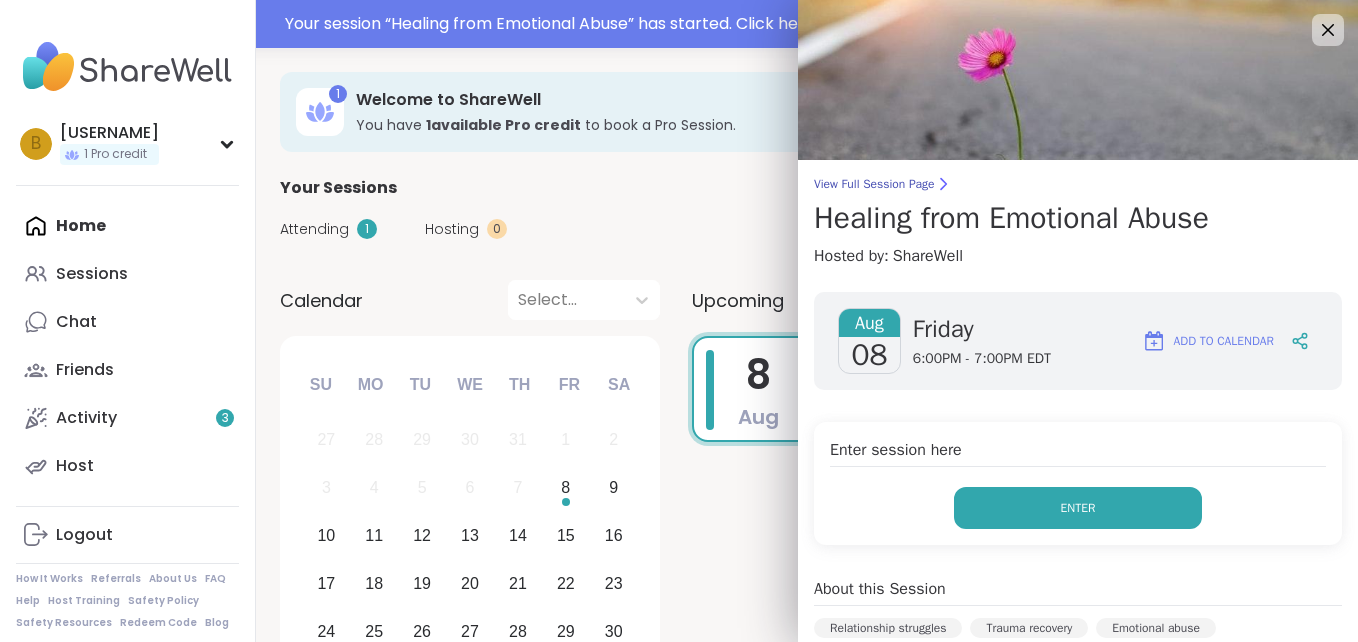 click on "Enter" at bounding box center [1078, 508] 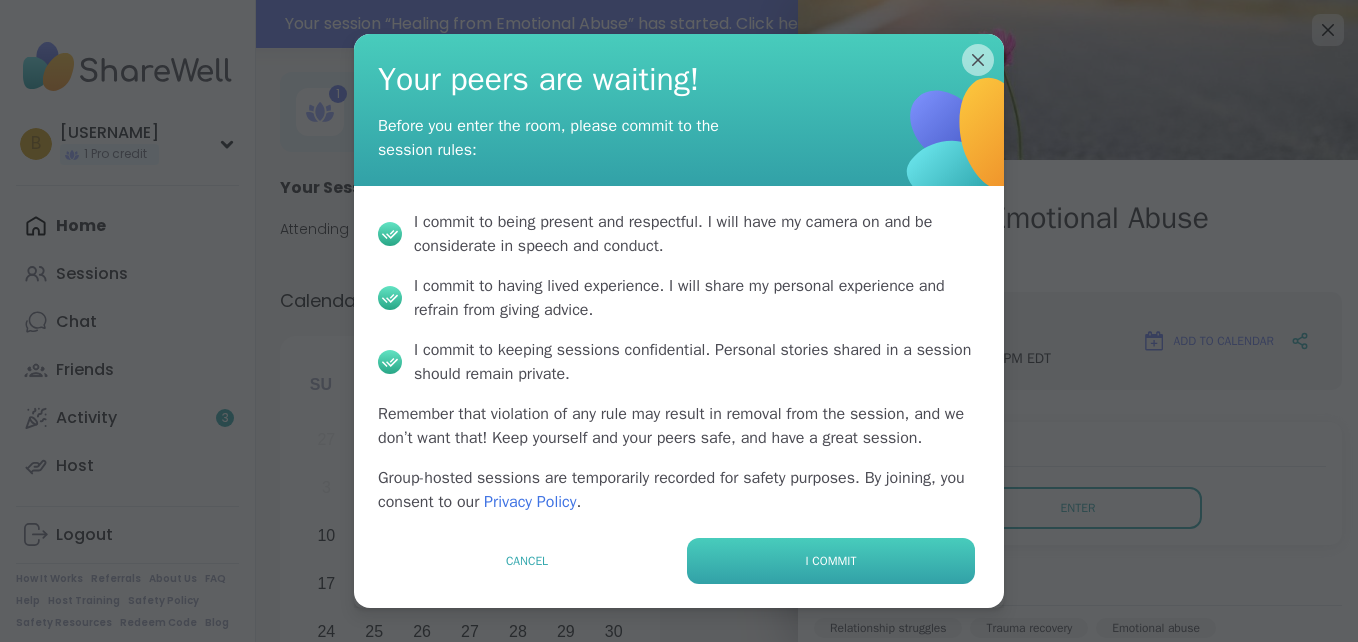 click on "I commit" at bounding box center [831, 561] 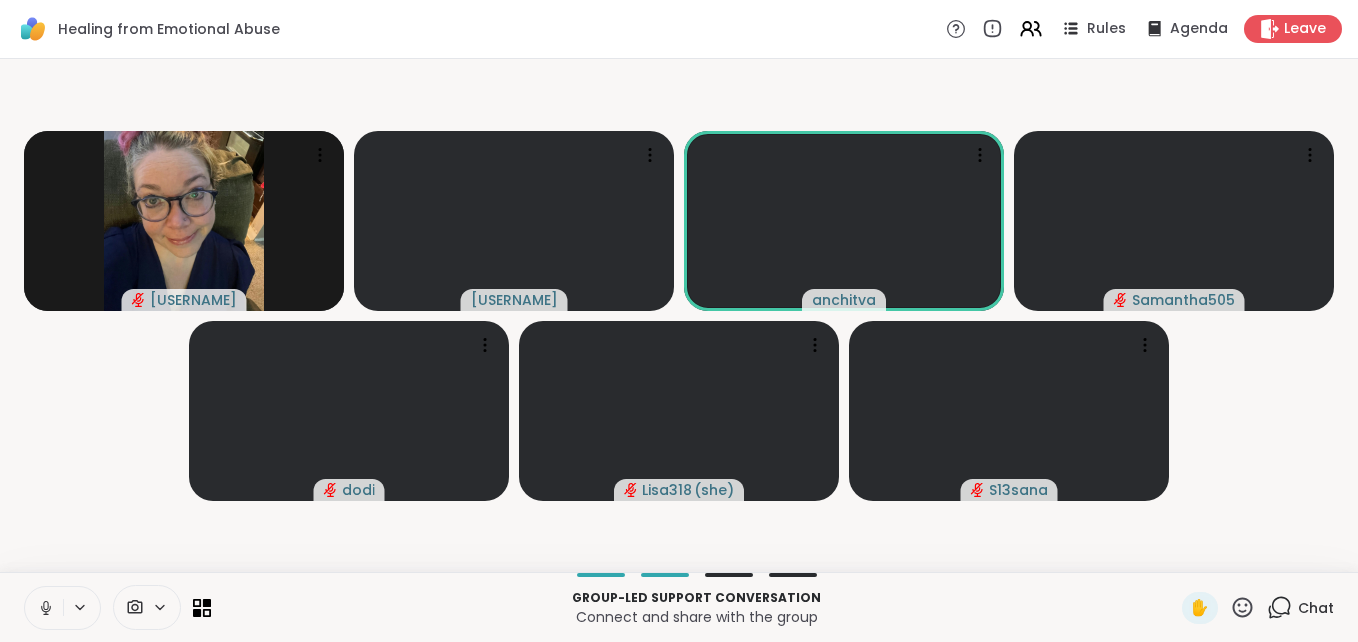 click 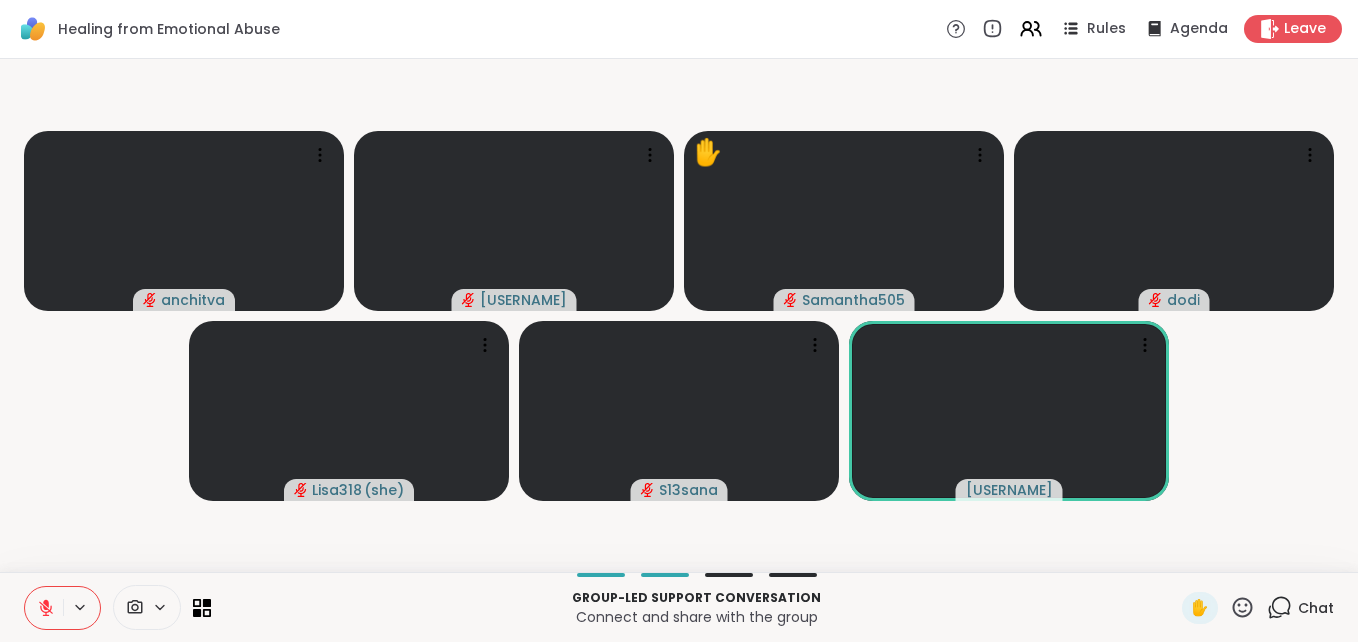 click 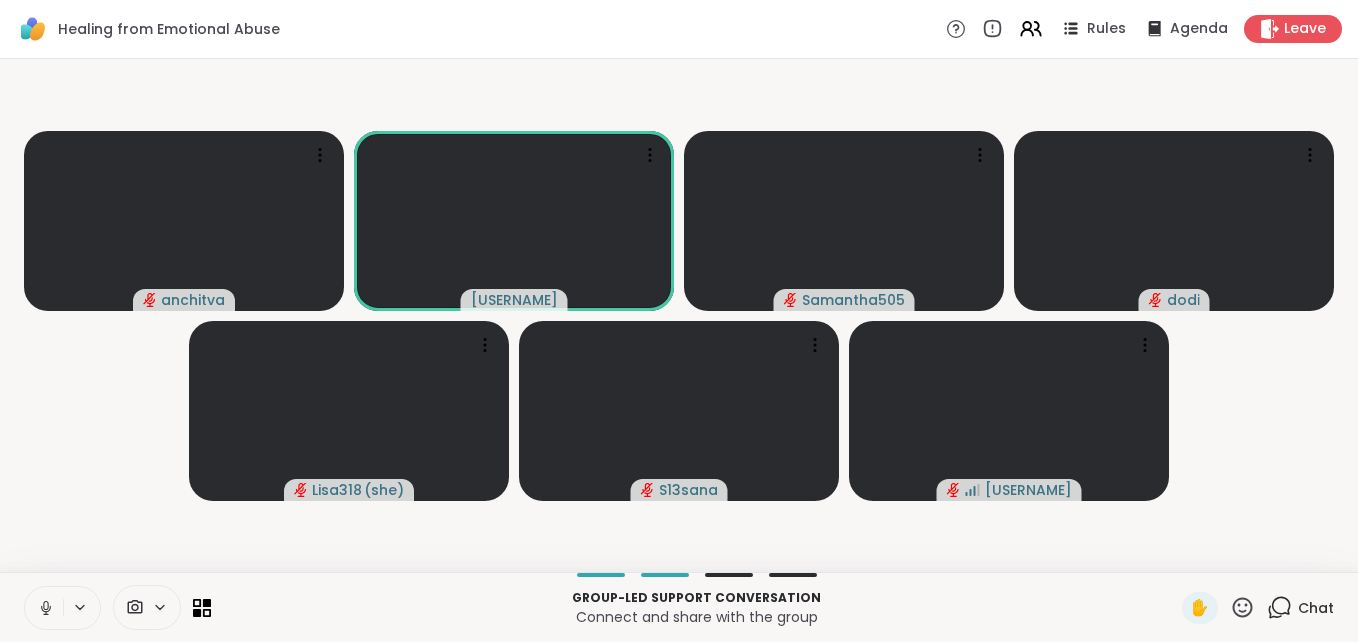 click 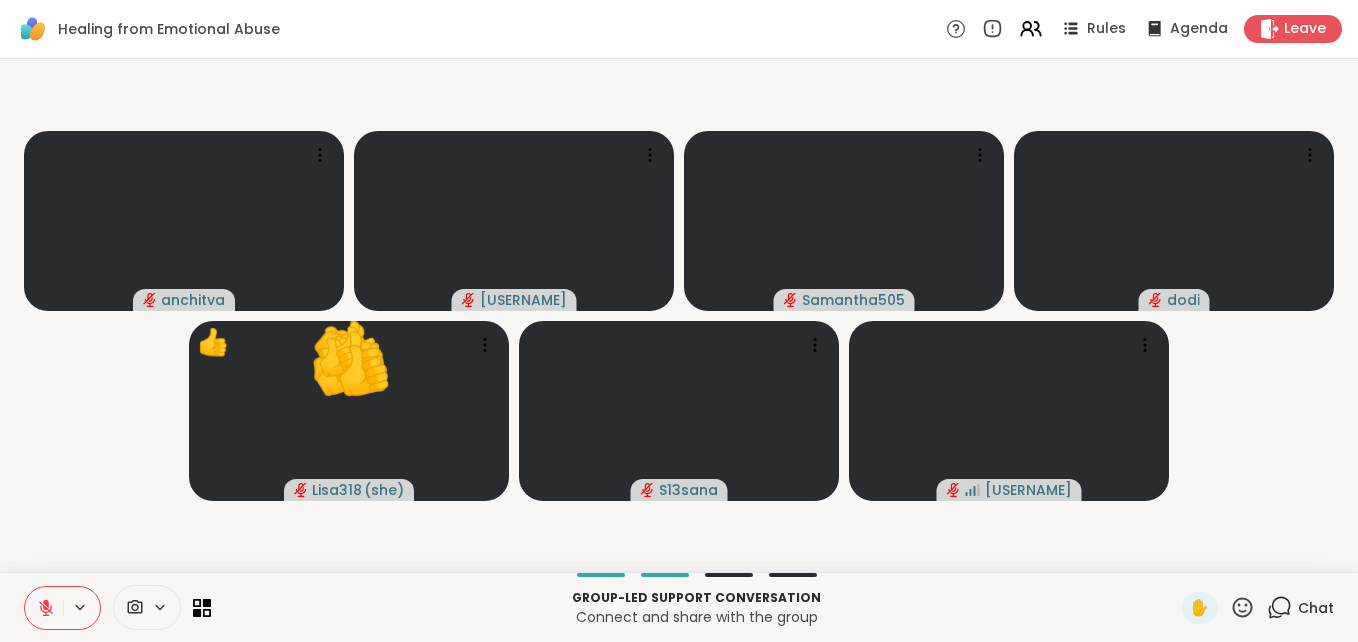 click 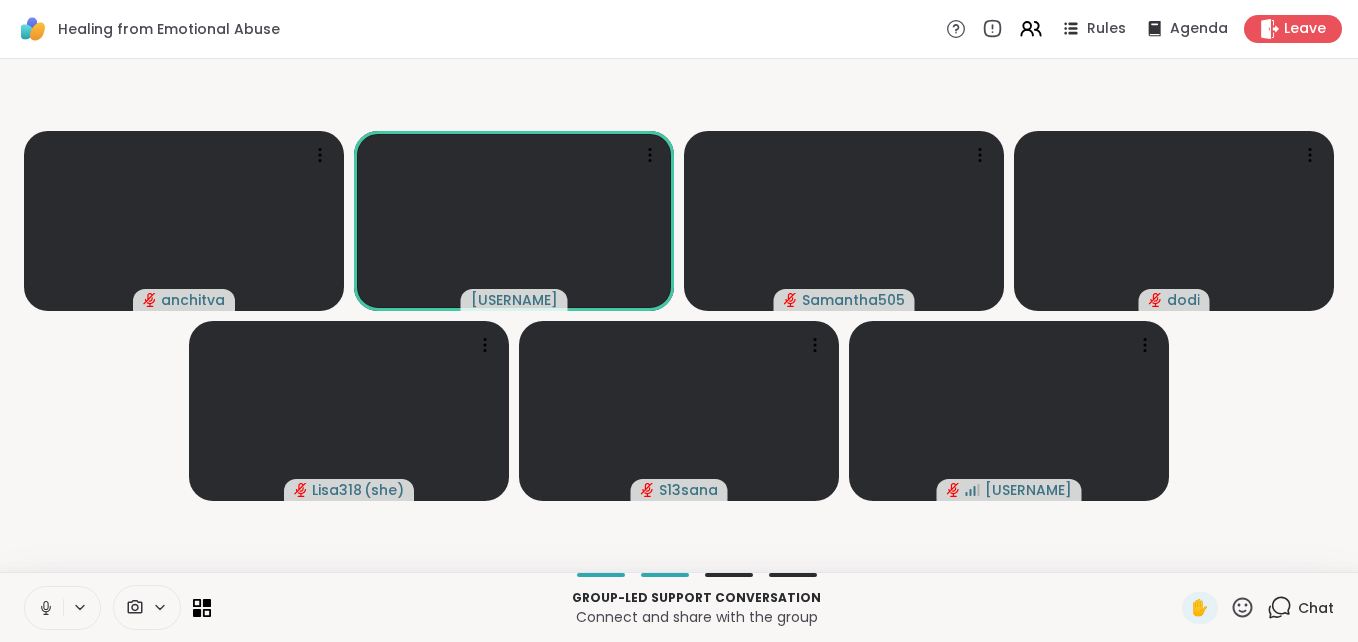 click 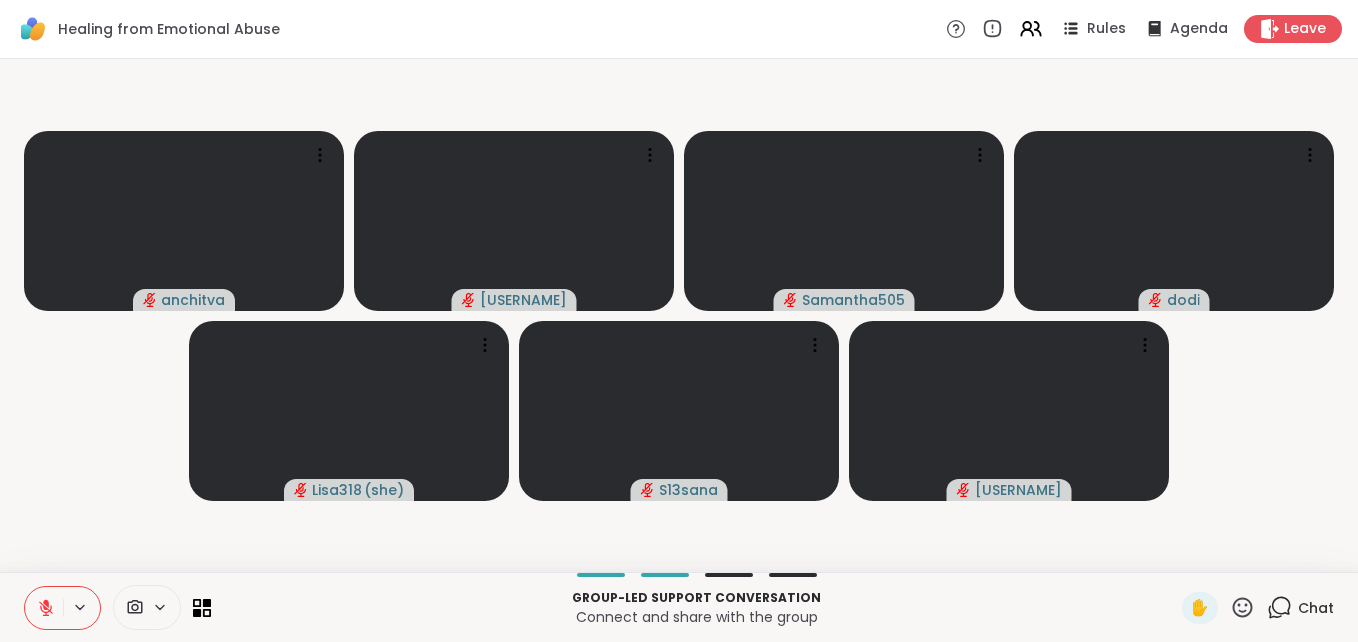 click at bounding box center [44, 608] 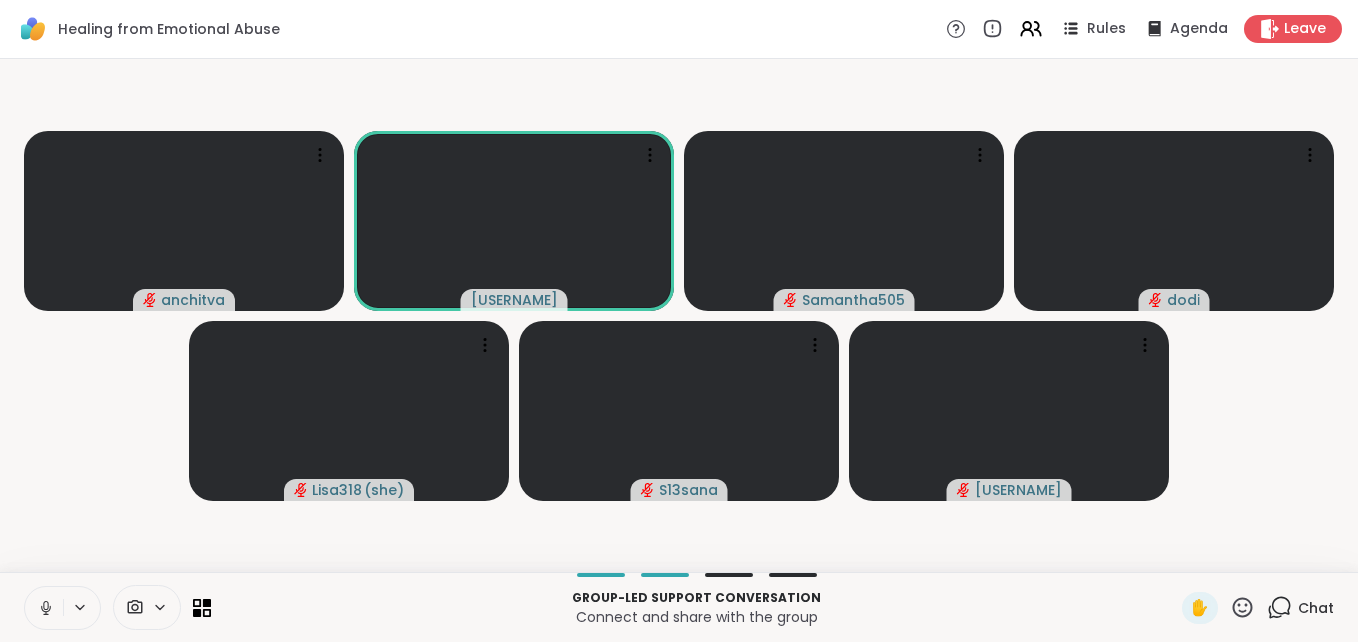 click 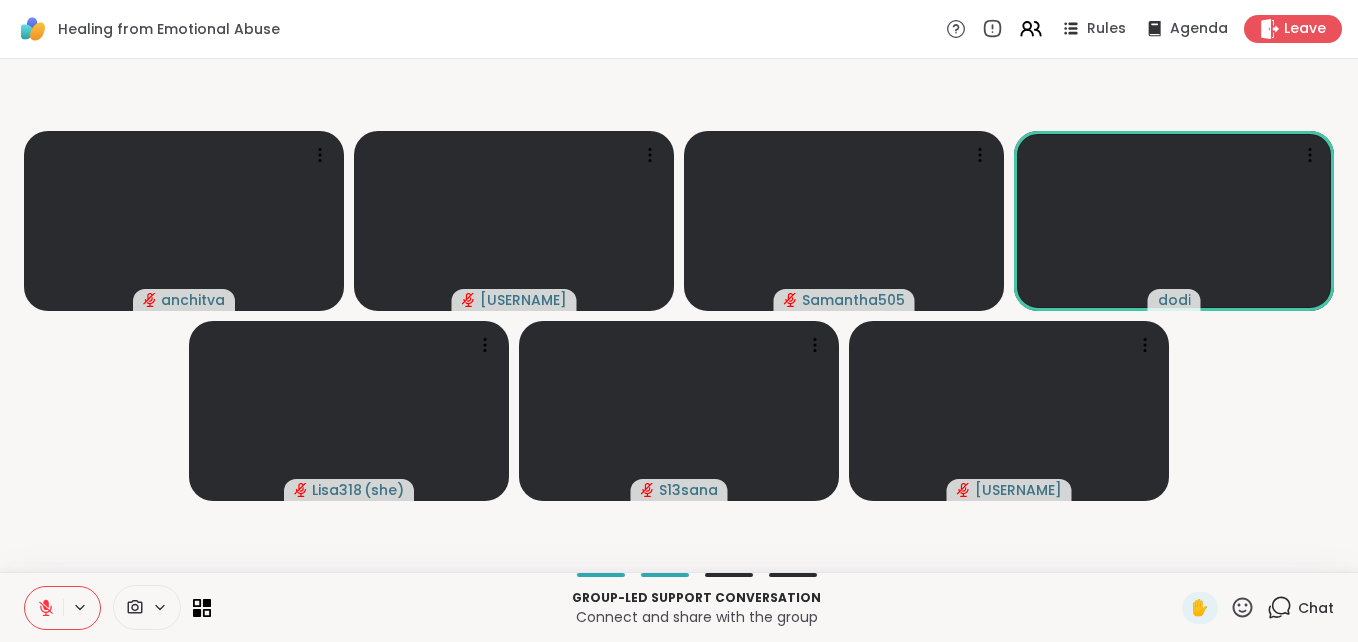 click 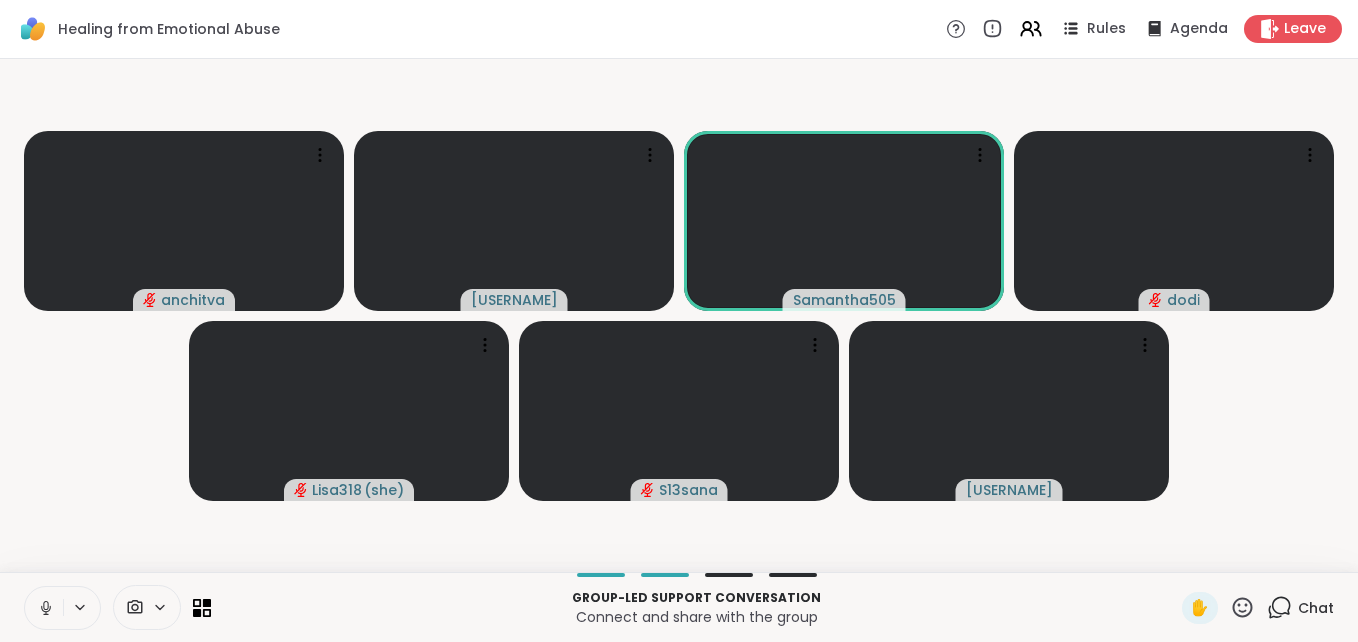 click at bounding box center [44, 608] 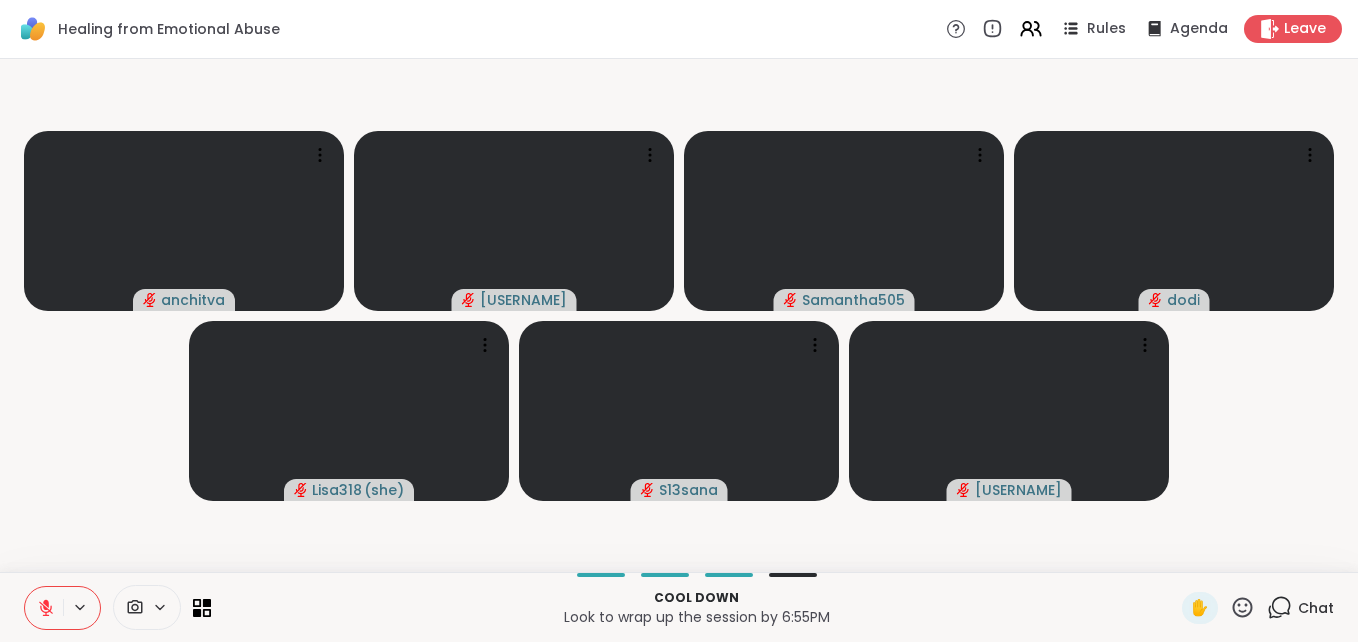 click at bounding box center (44, 608) 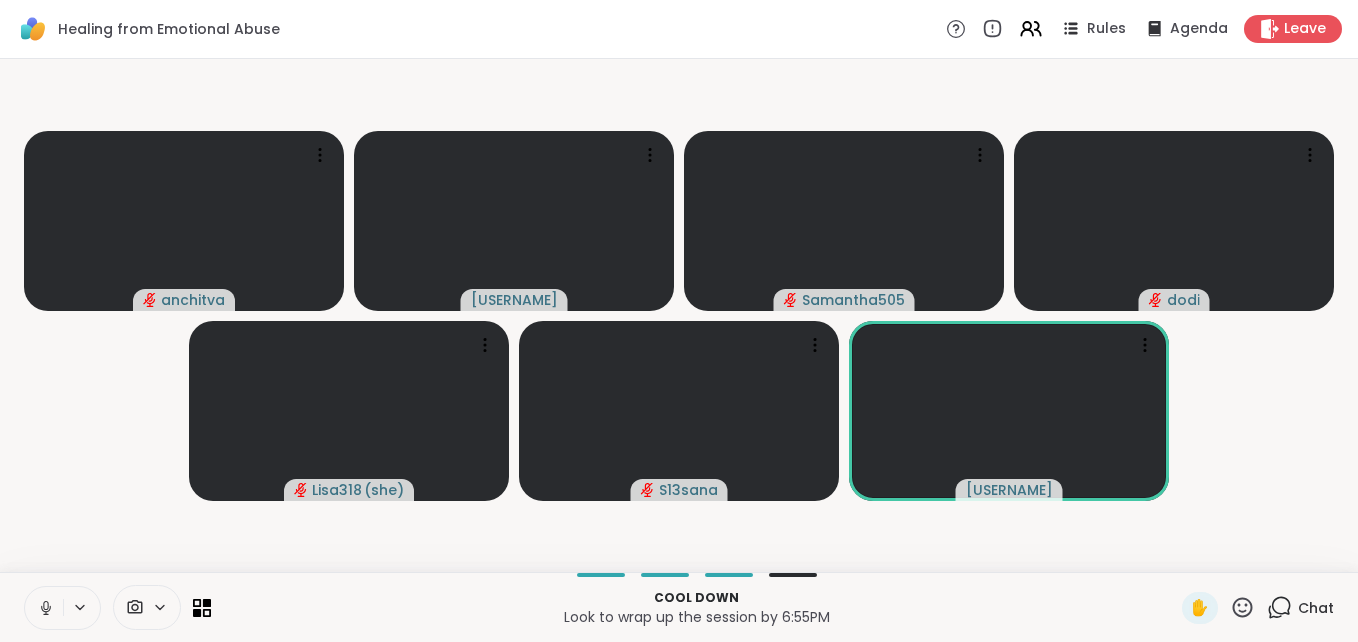 click at bounding box center (44, 608) 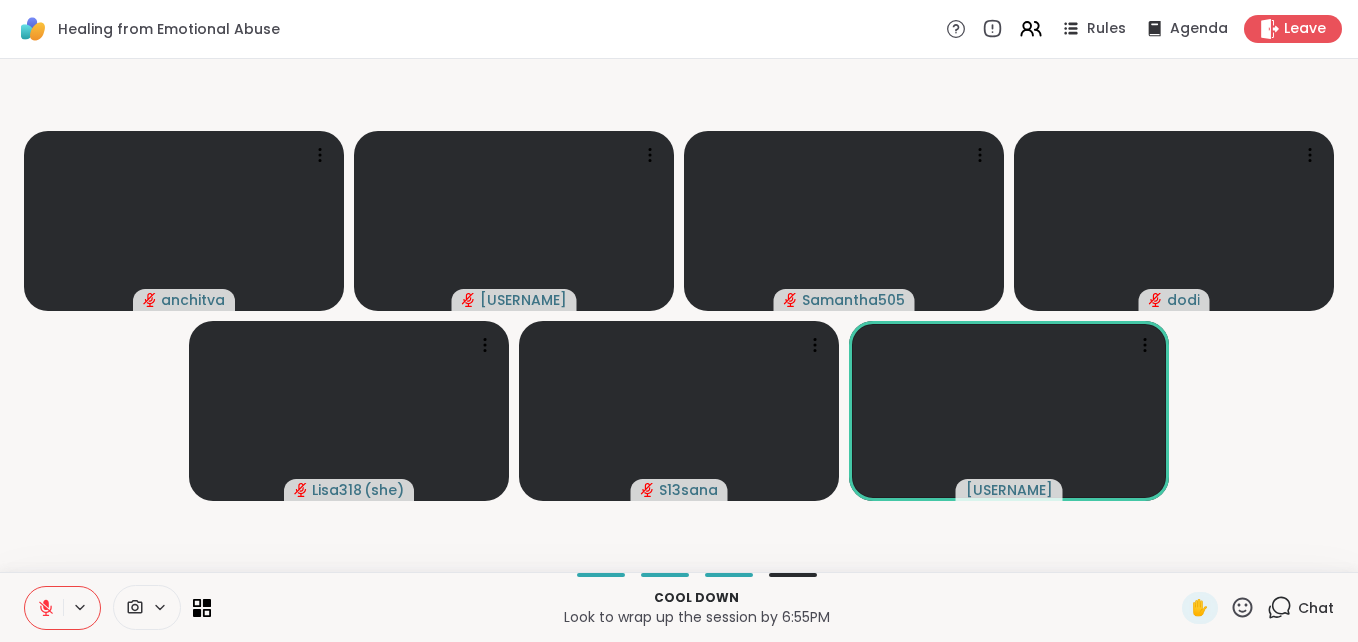 click at bounding box center [44, 608] 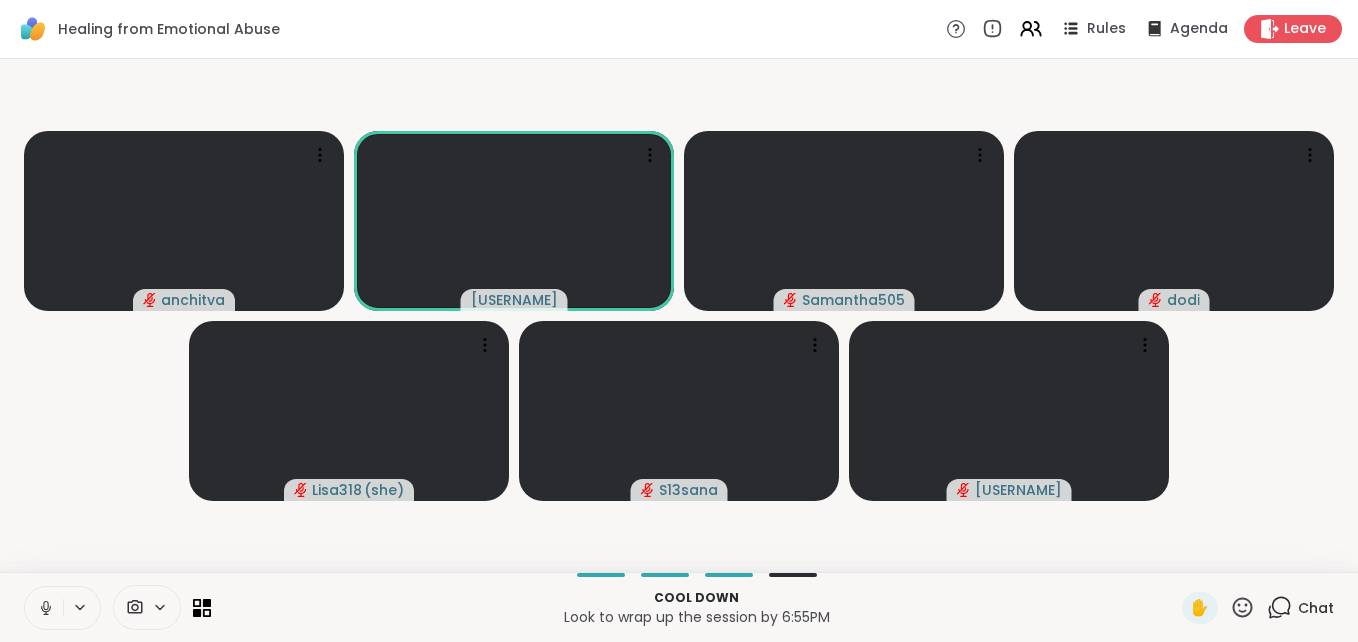 click at bounding box center [44, 608] 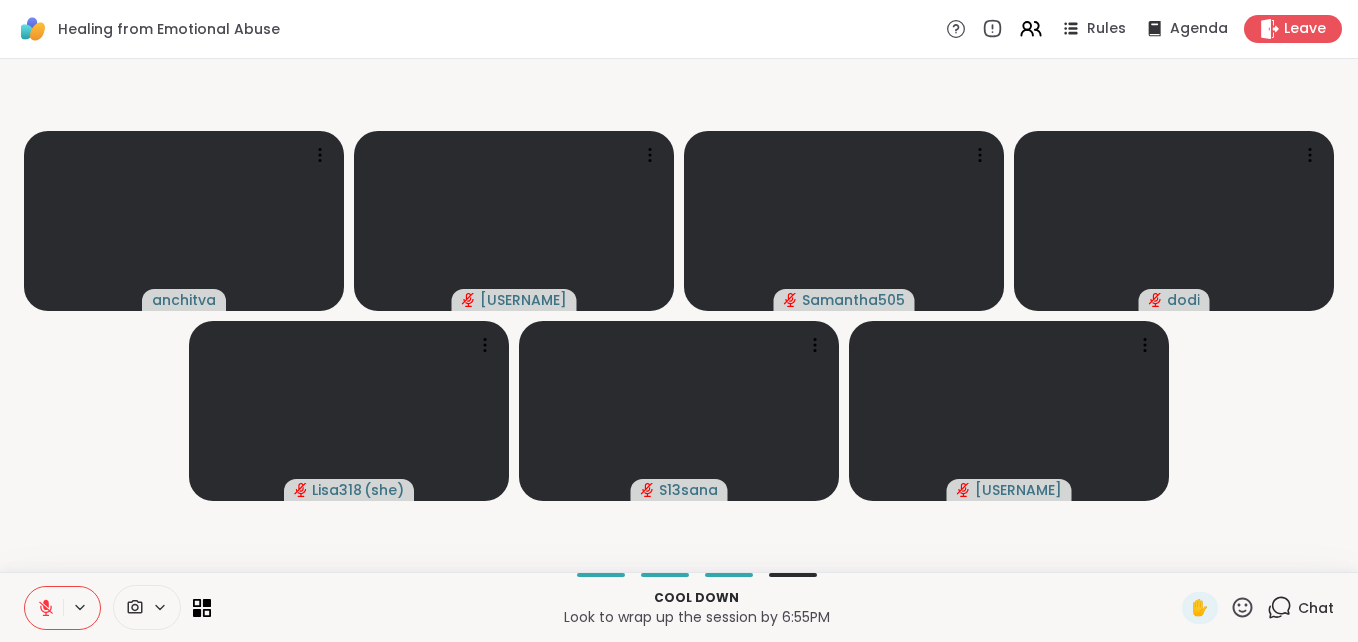 click at bounding box center [44, 608] 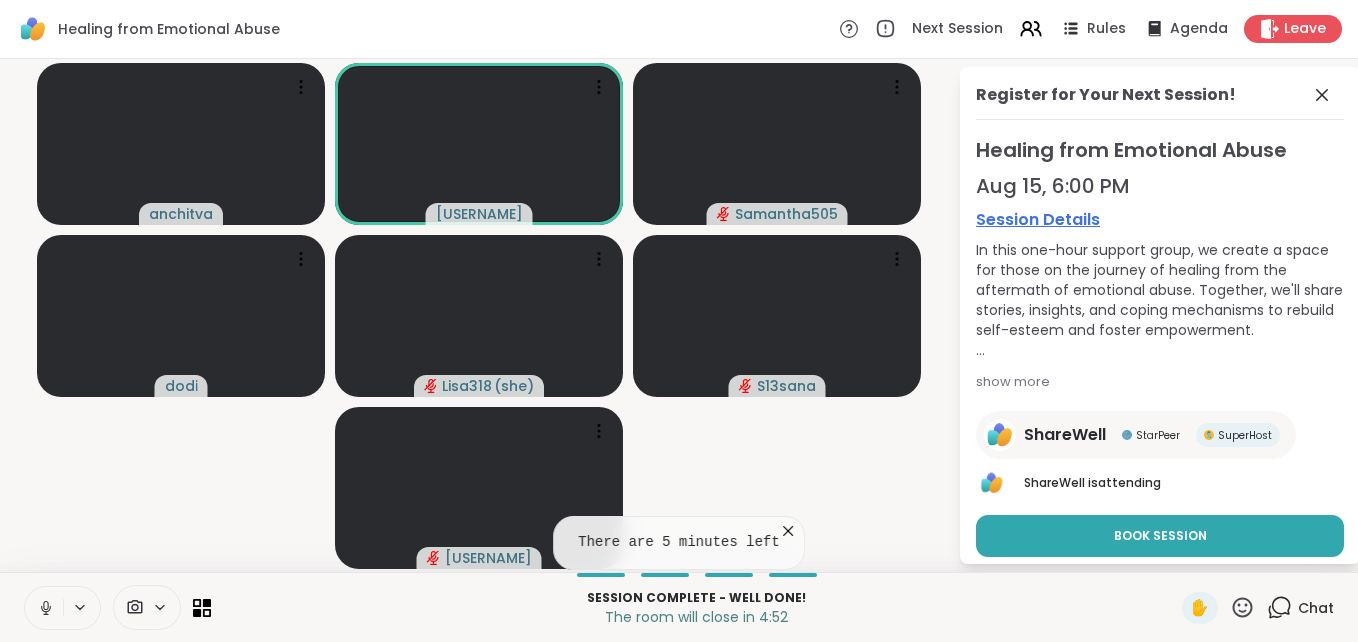 click 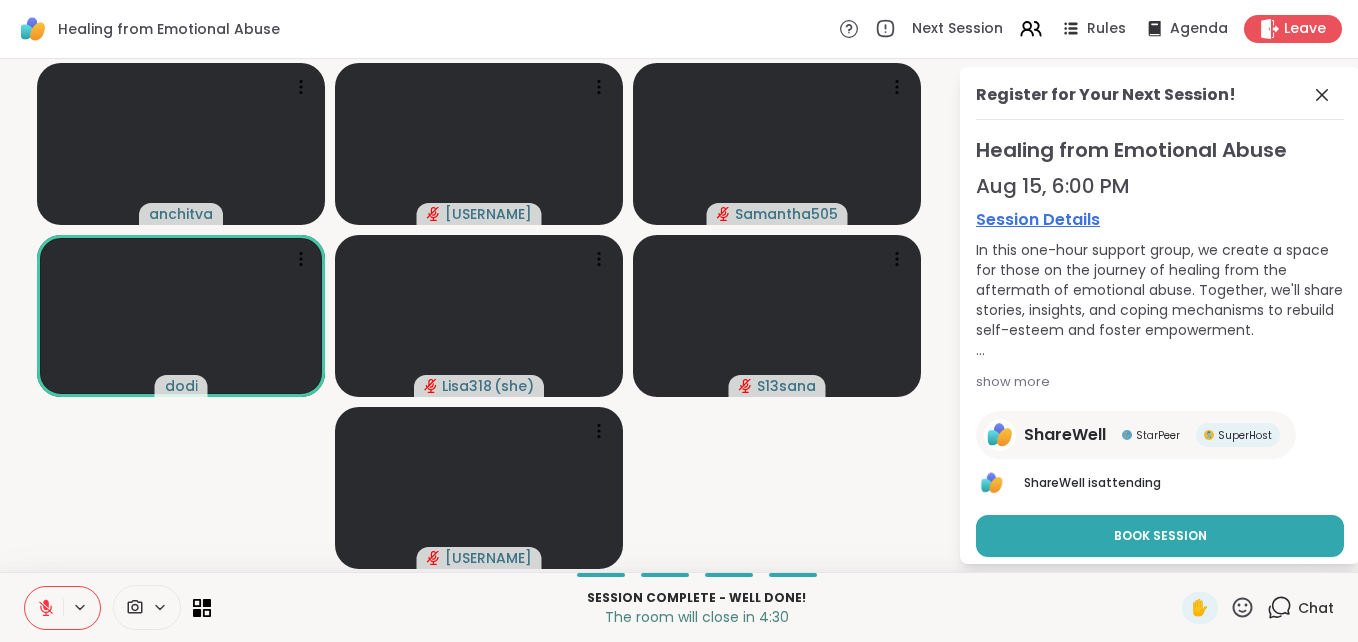 click 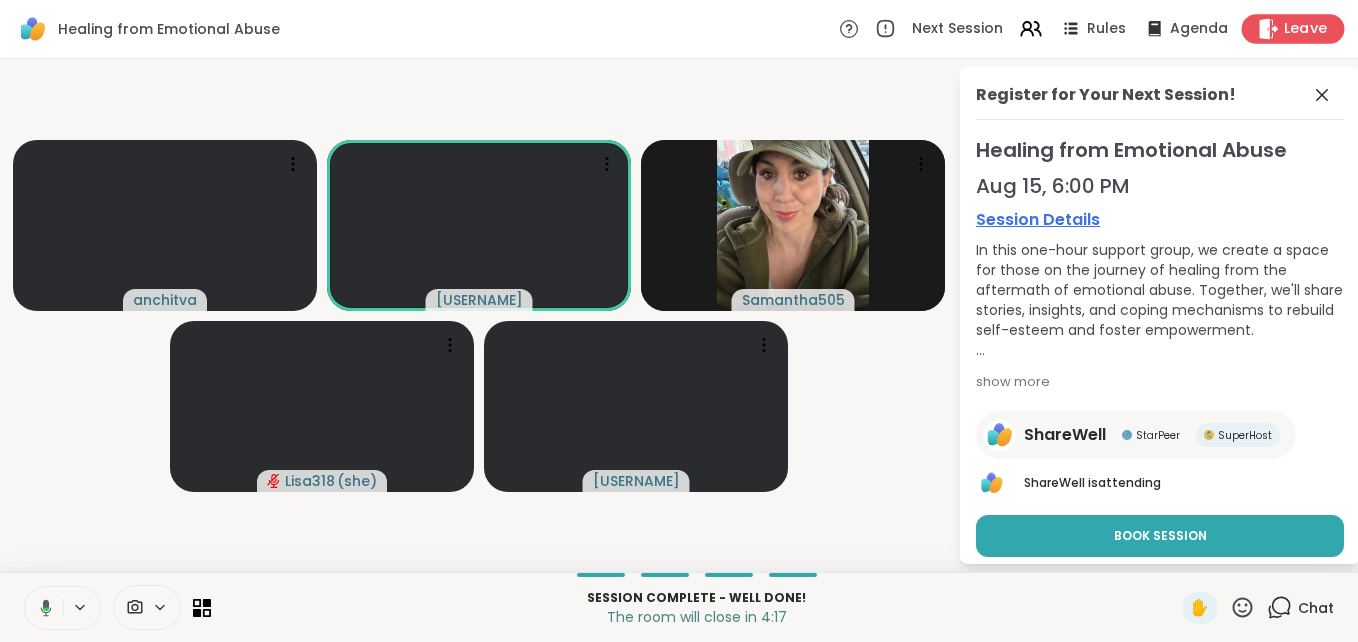 click on "Leave" at bounding box center [1306, 29] 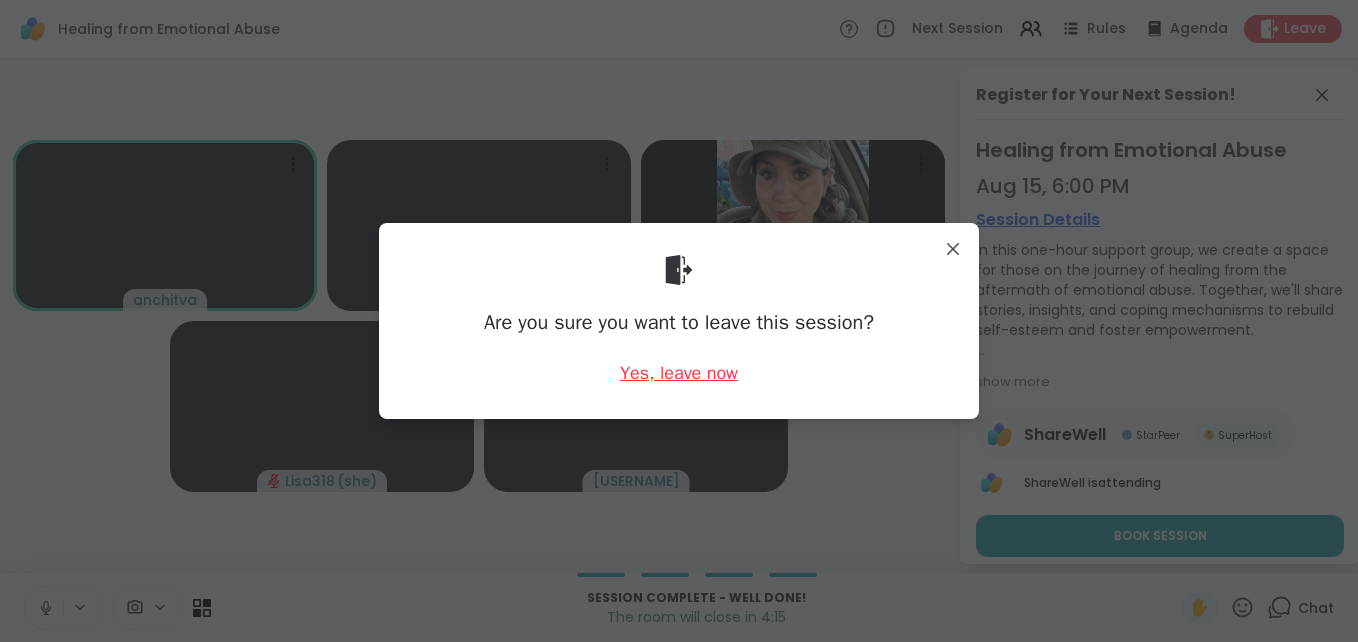 click on "Yes, leave now" at bounding box center (679, 373) 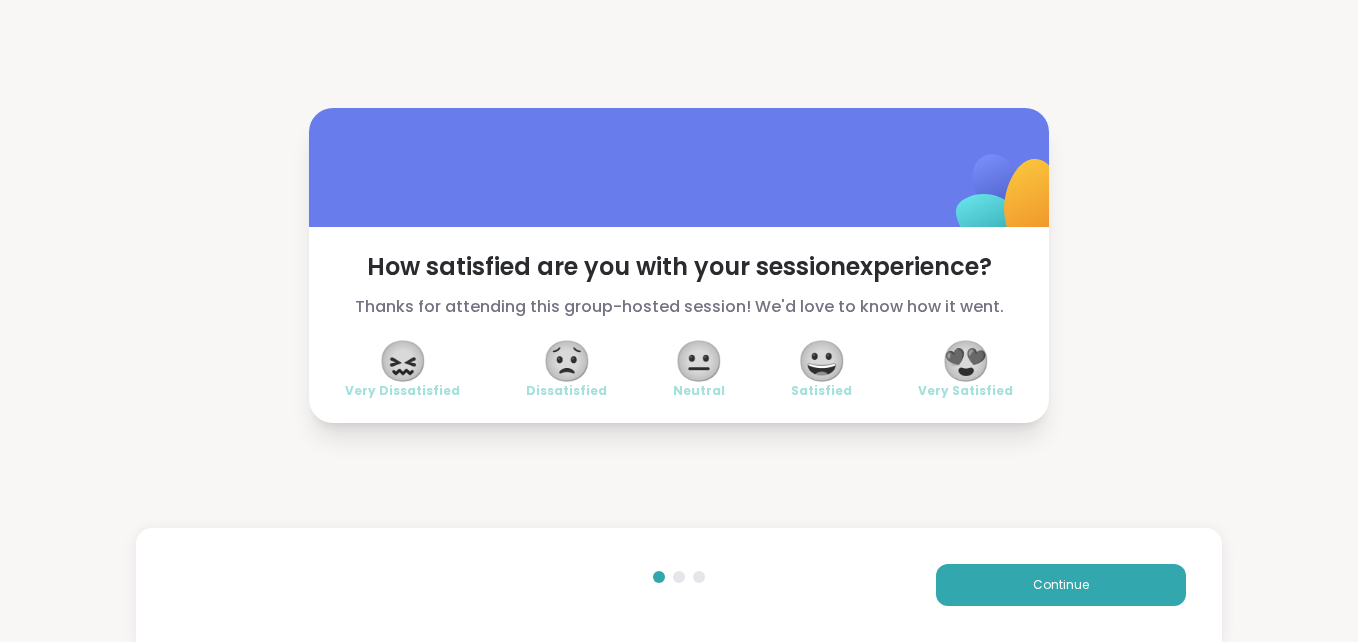 click on "😍" at bounding box center [966, 361] 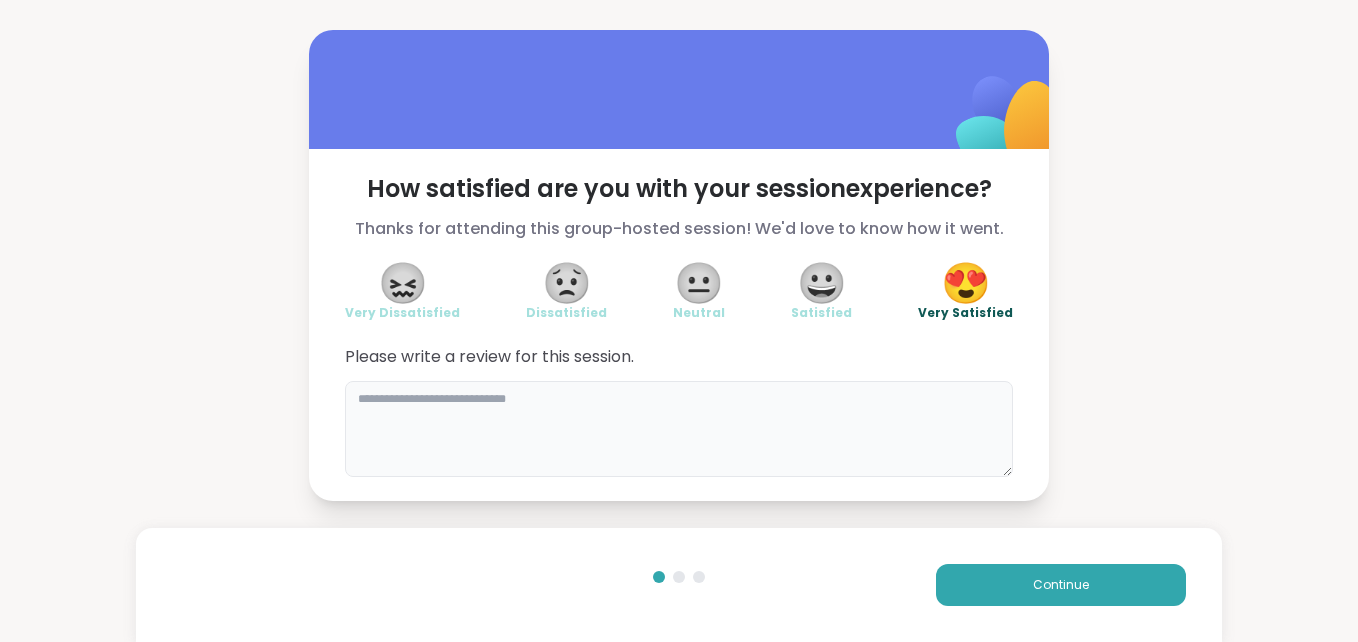 click at bounding box center (679, 429) 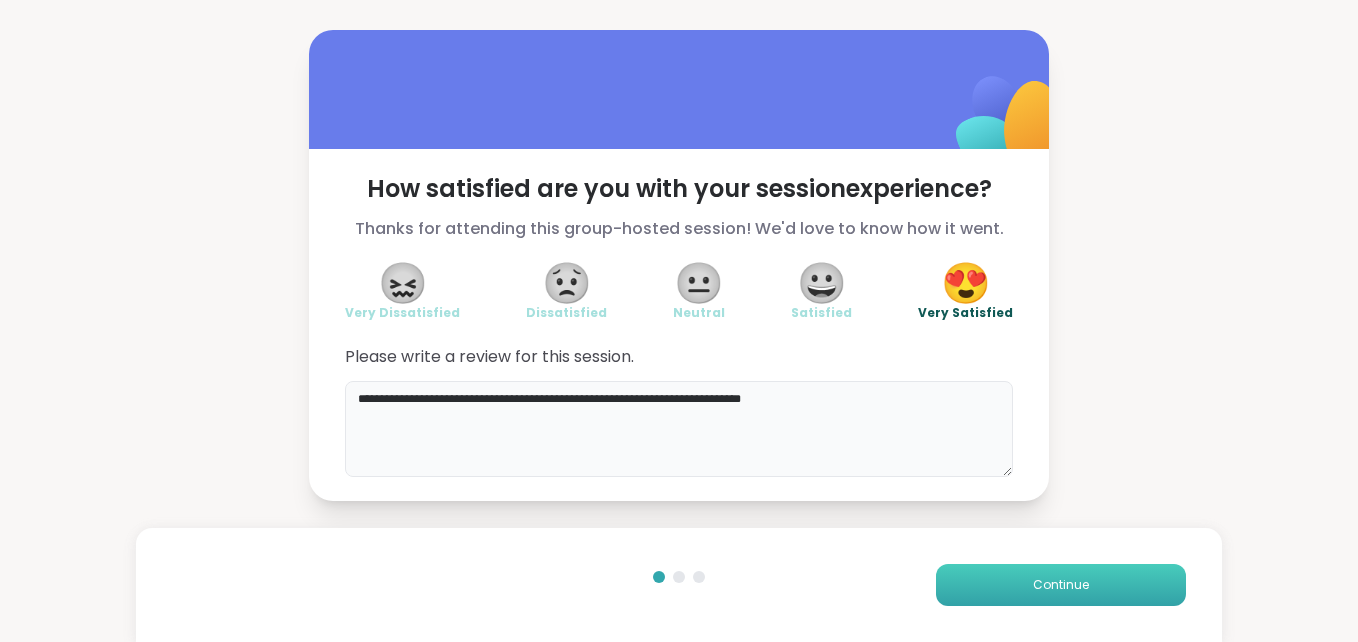 type on "**********" 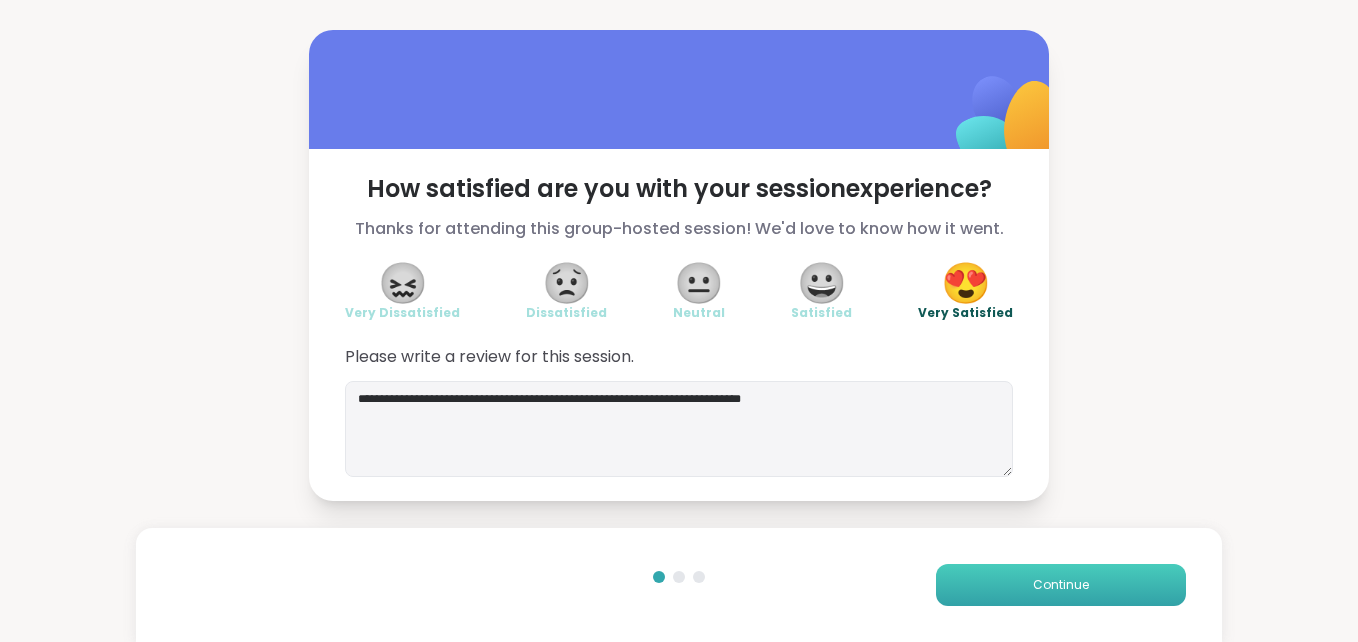 click on "Continue" at bounding box center [1061, 585] 